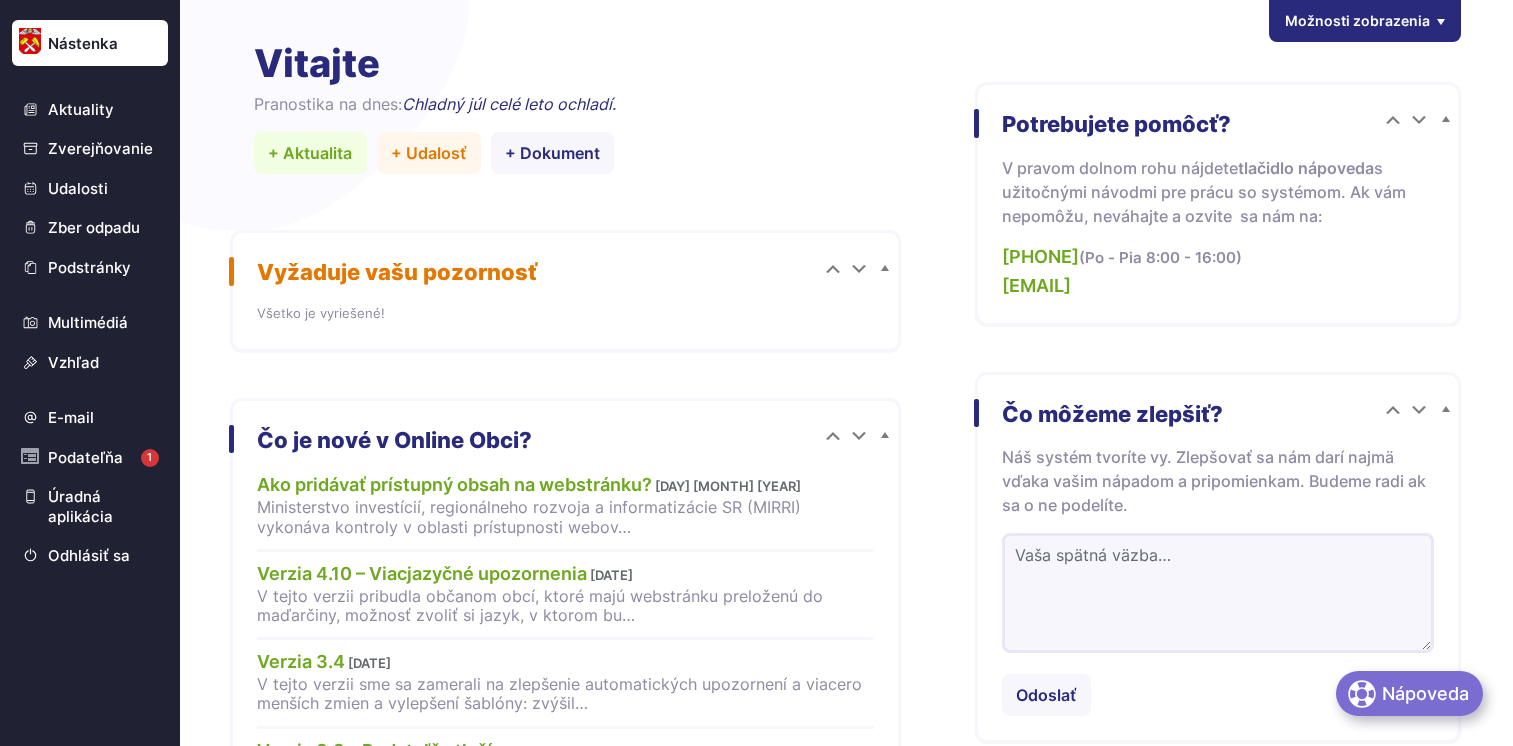 scroll, scrollTop: 0, scrollLeft: 0, axis: both 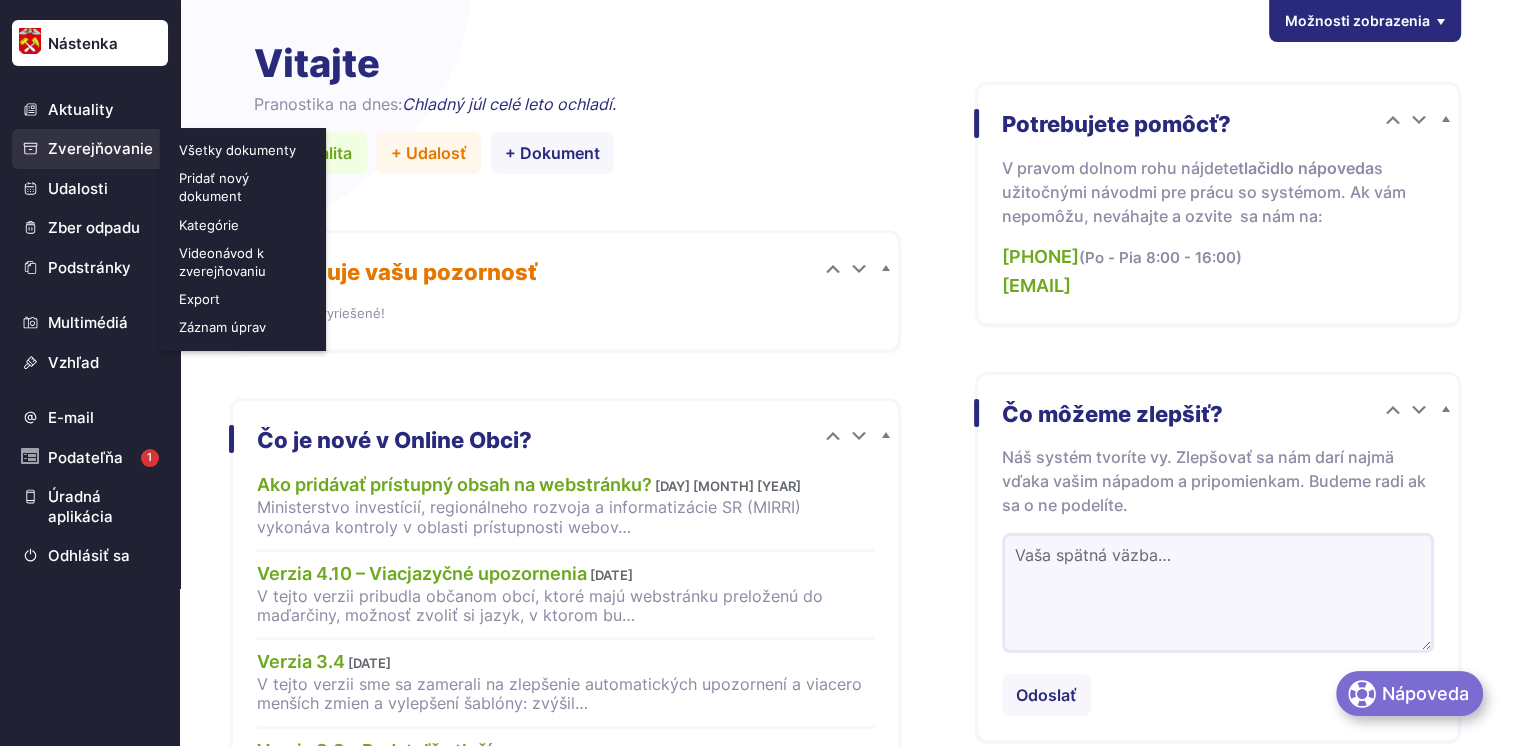 click on "Zverejňovanie" at bounding box center [90, 149] 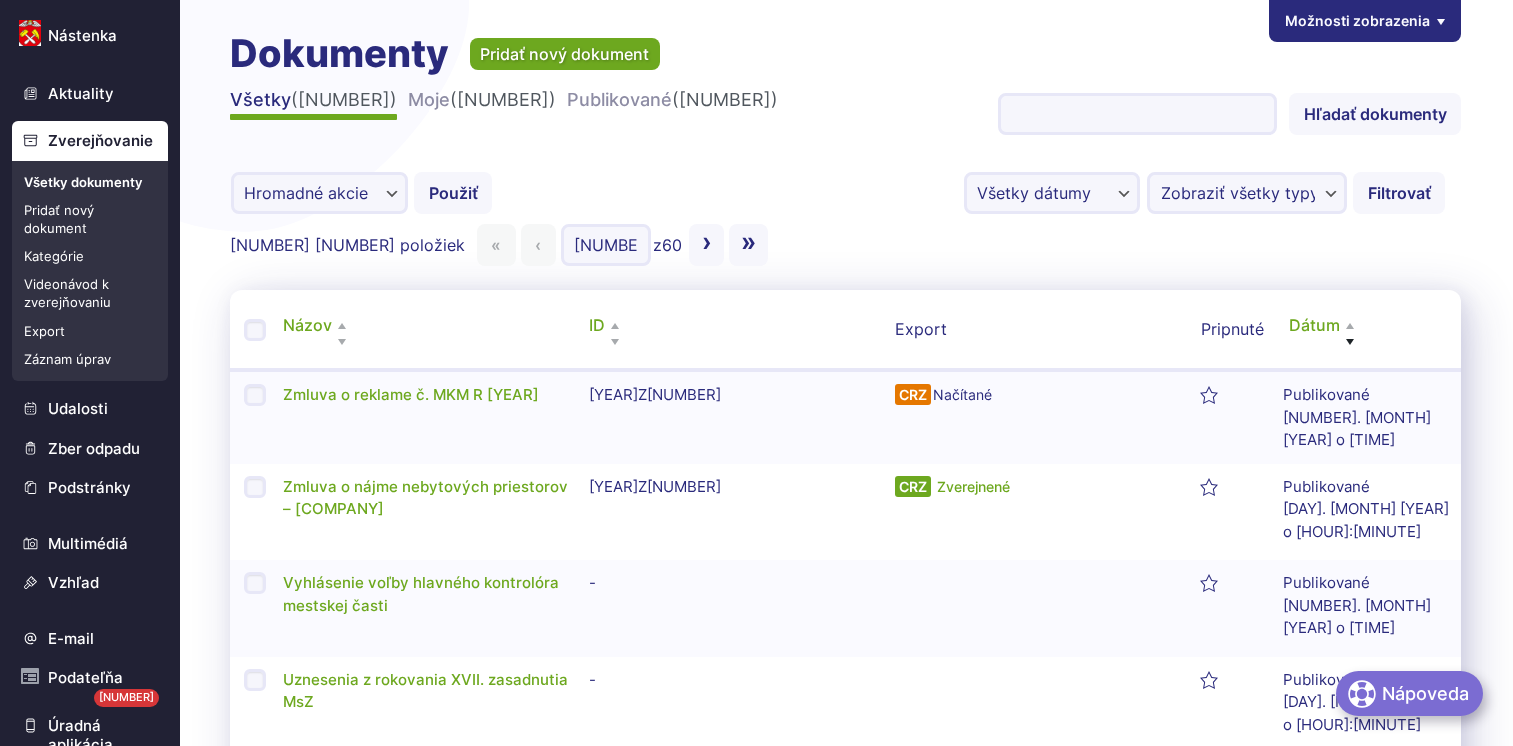 scroll, scrollTop: 0, scrollLeft: 0, axis: both 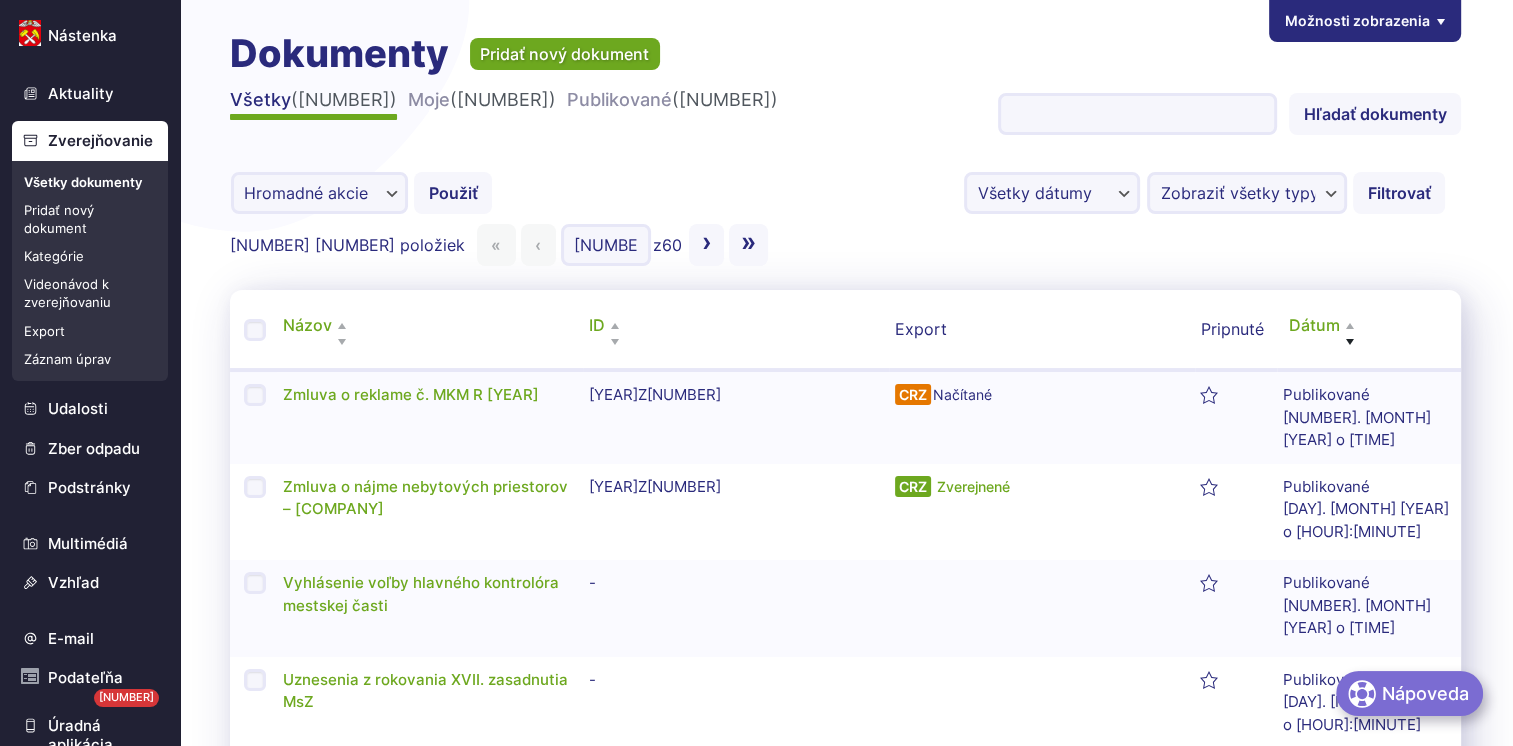 click on "Menu Zobraziť články Administrátor Odhlásiť sa Zdravím,  kavecany_obec kavecany_obec Upraviť profil Odhlásiť sa
Yoast Stĺpce
Yoast SEO pridá niekoľko stĺpcov na túto stránku. Stĺpec s odkazmi ukazuje počet článkov na vašej webovej stránke odkazujúcich  na  tento príspevok a počet URL adries odkazujúcich  z  tohto príspevku. Zistite viac o tom,   ako používať tieto funkcie a vylepšiť tak interné prepojenie  , čo výrazne vylepší vaše SEO.
Stĺpce
ID
Kategória
Potvrdenie o zverejnení
Autor
Export
Pripnuté
Dátum
Stránkovanie
Počet položiek na stránku:
20
Zobraziť režim
Kompaktné zobrazenie
Rozšírenie zobrazenie
Použiť" at bounding box center (846, 1351) 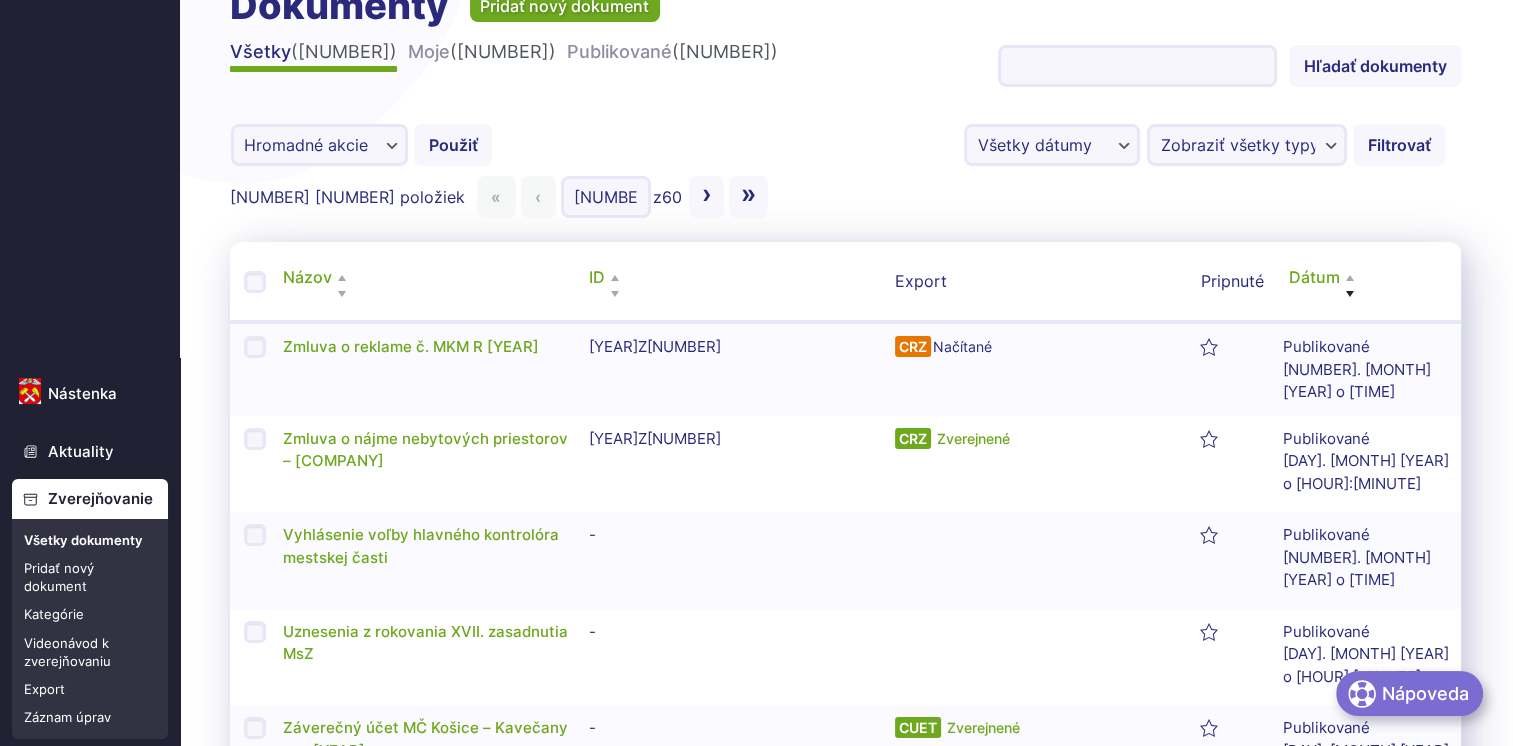 scroll, scrollTop: 0, scrollLeft: 0, axis: both 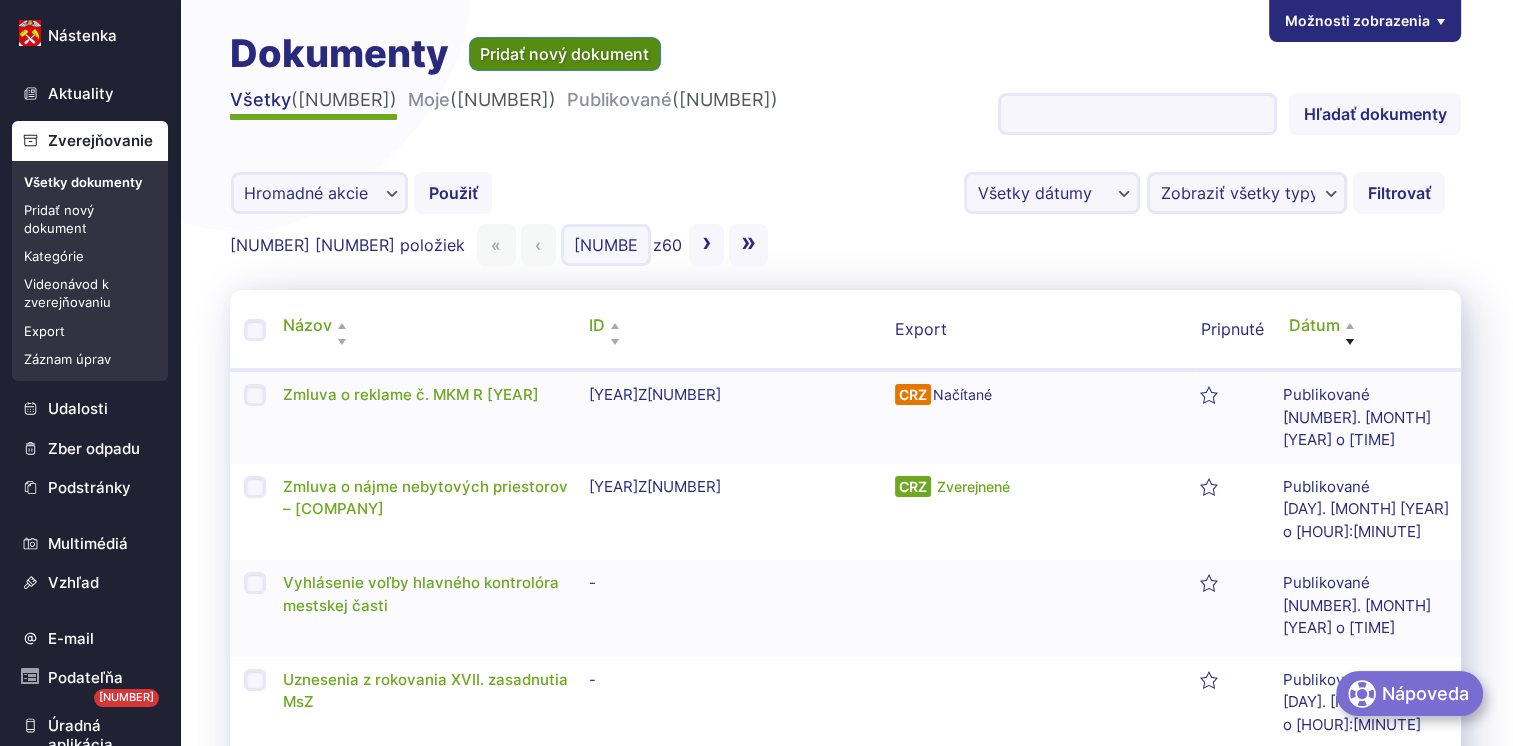 click on "Pridať nový dokument" at bounding box center (565, 54) 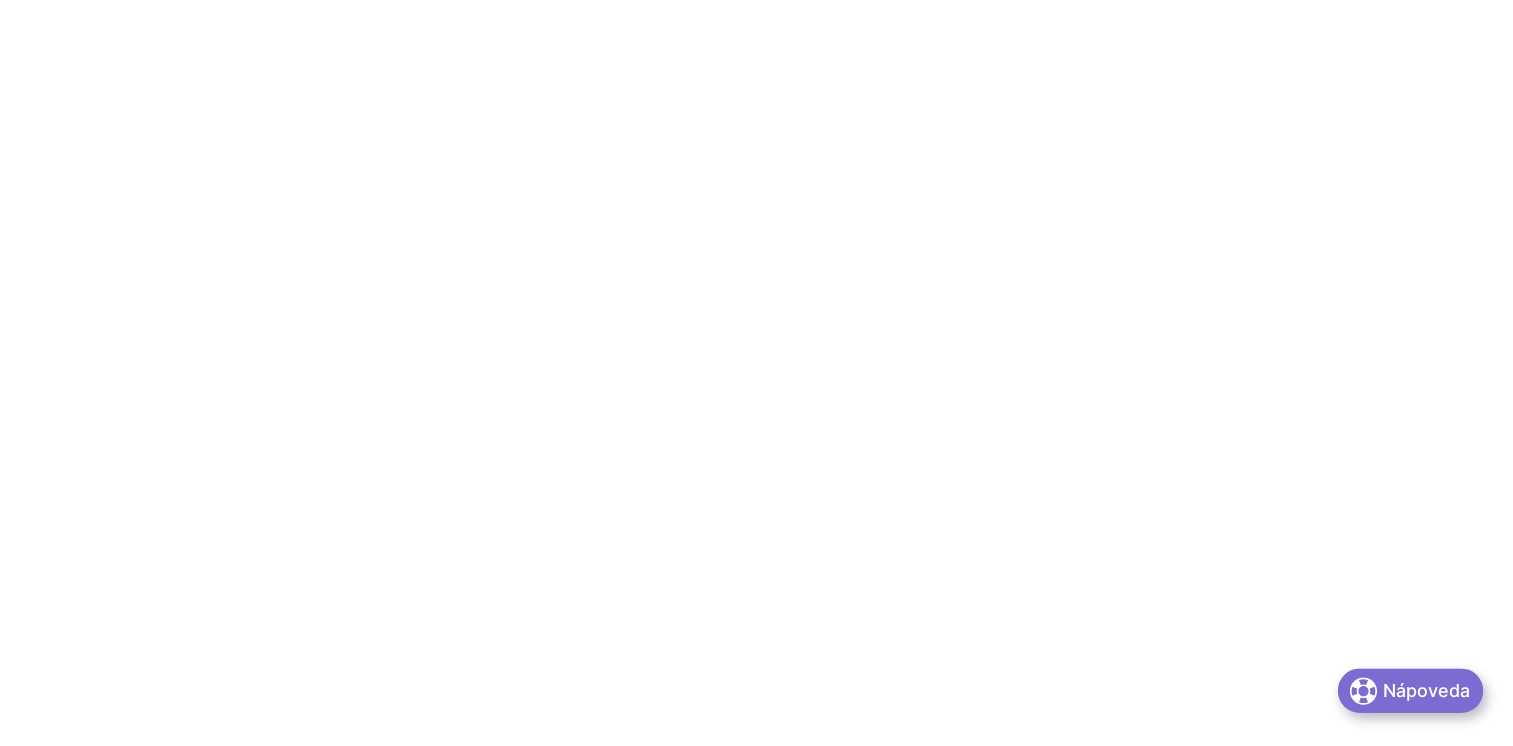 scroll, scrollTop: 0, scrollLeft: 0, axis: both 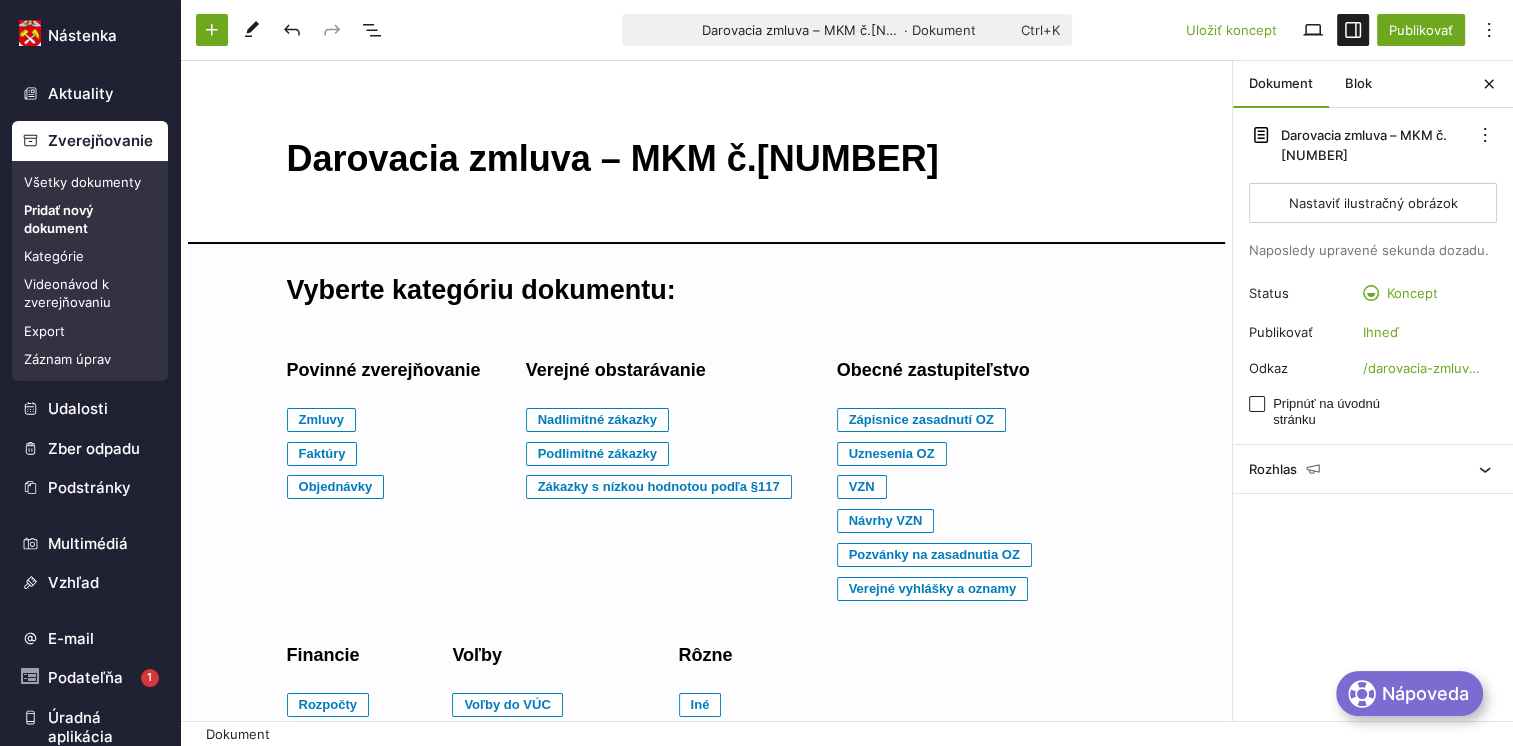 click on "Darovacia zmluva – MKM č.5" at bounding box center [707, 159] 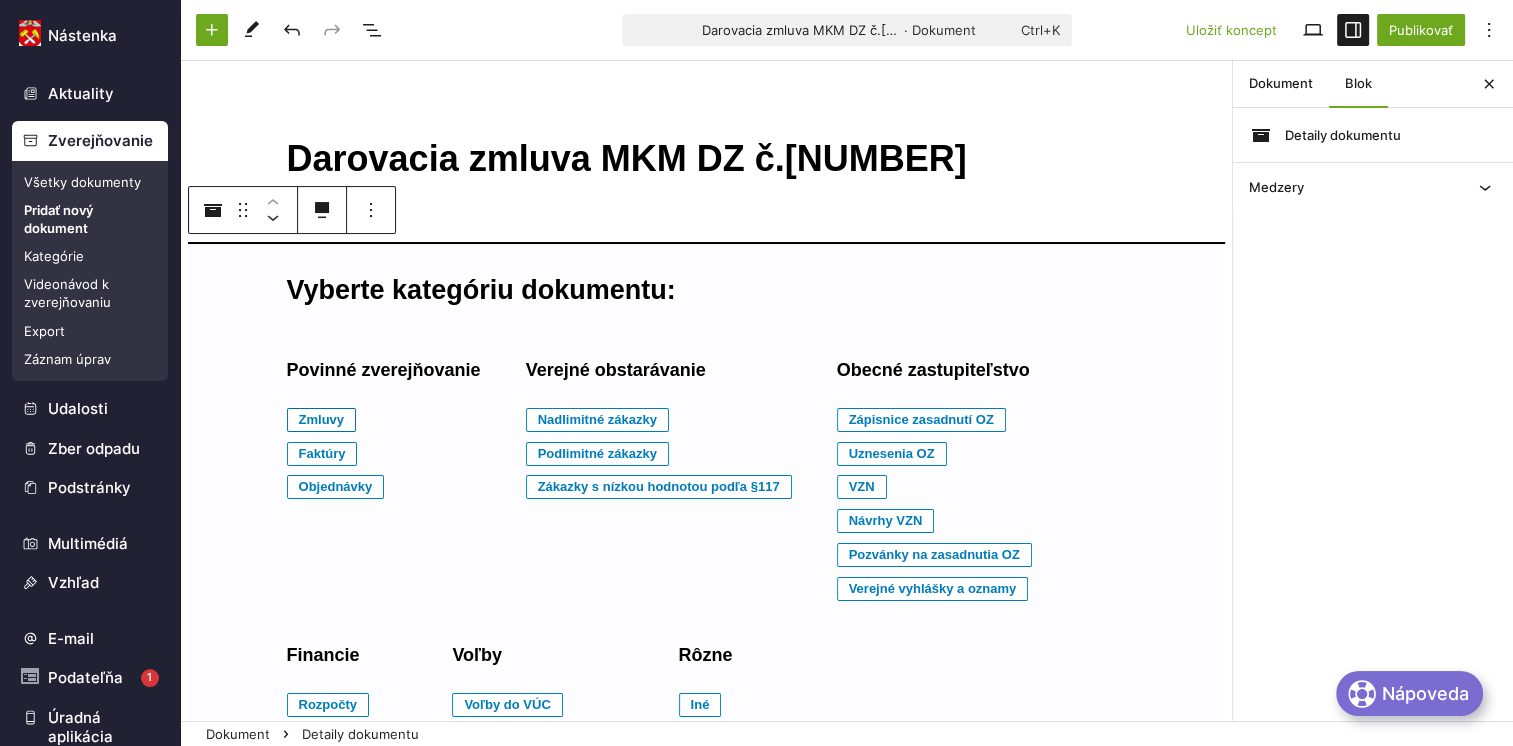 click on "Zmluvy" at bounding box center [322, 420] 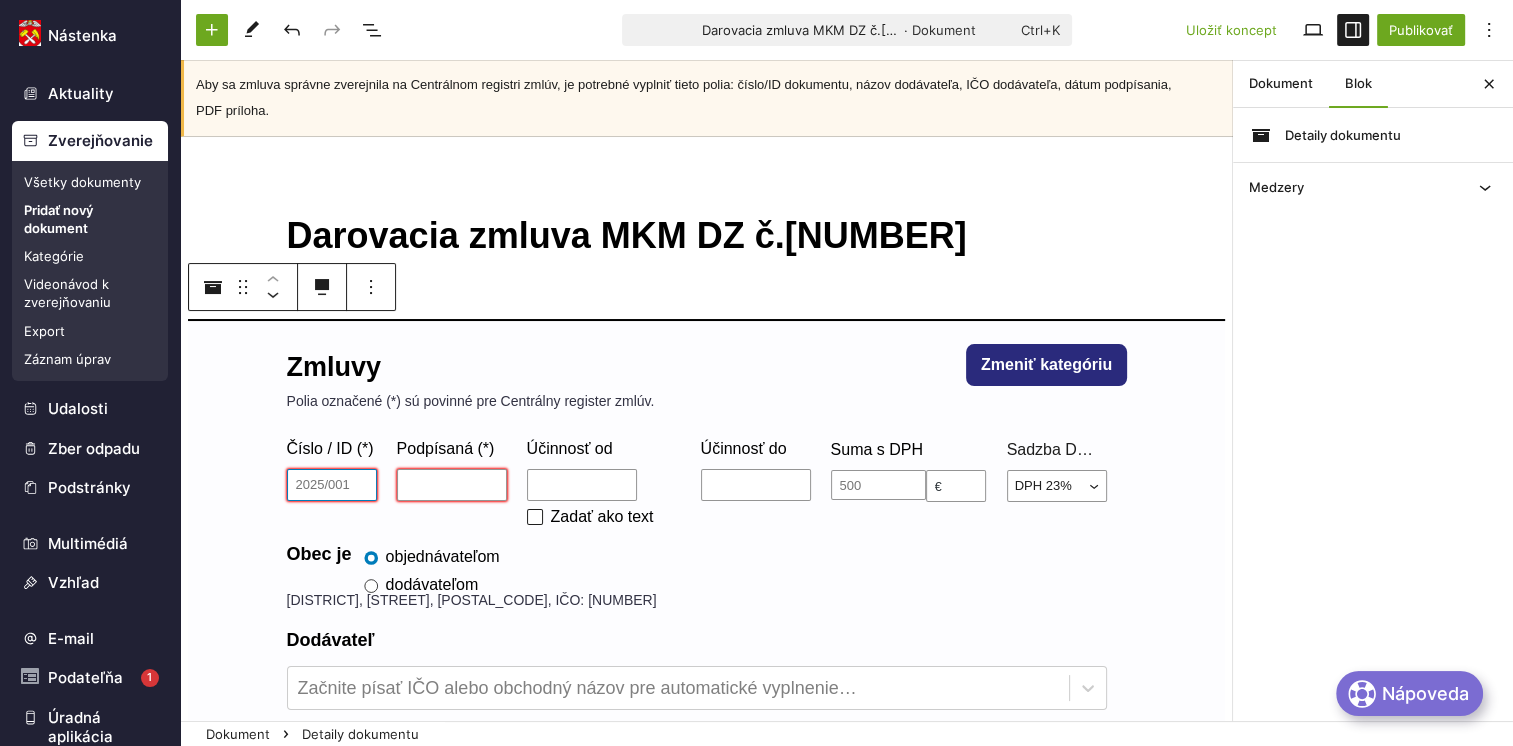 click on "Číslo / ID (*)" at bounding box center [332, 485] 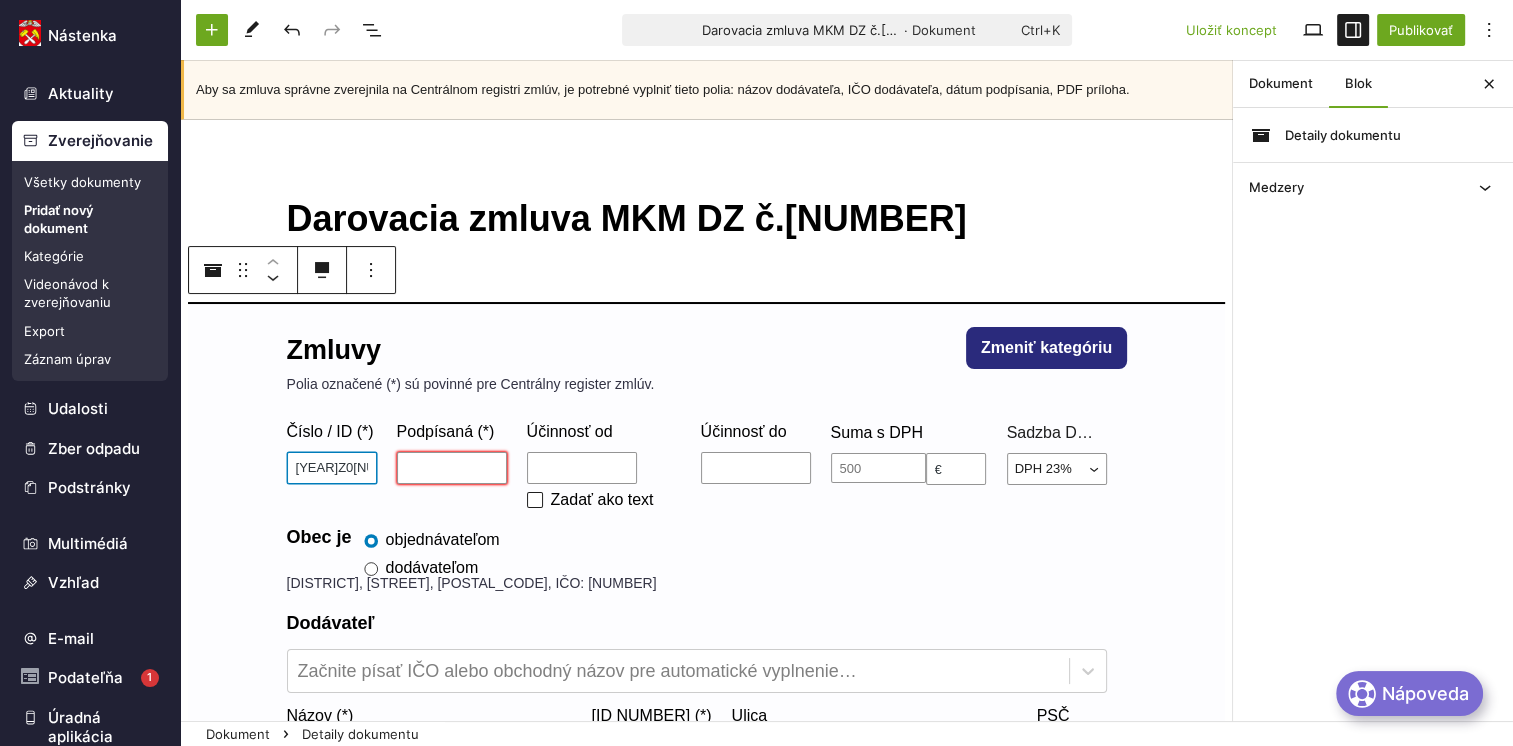type on "[YEAR]NZ[NUMBER]" 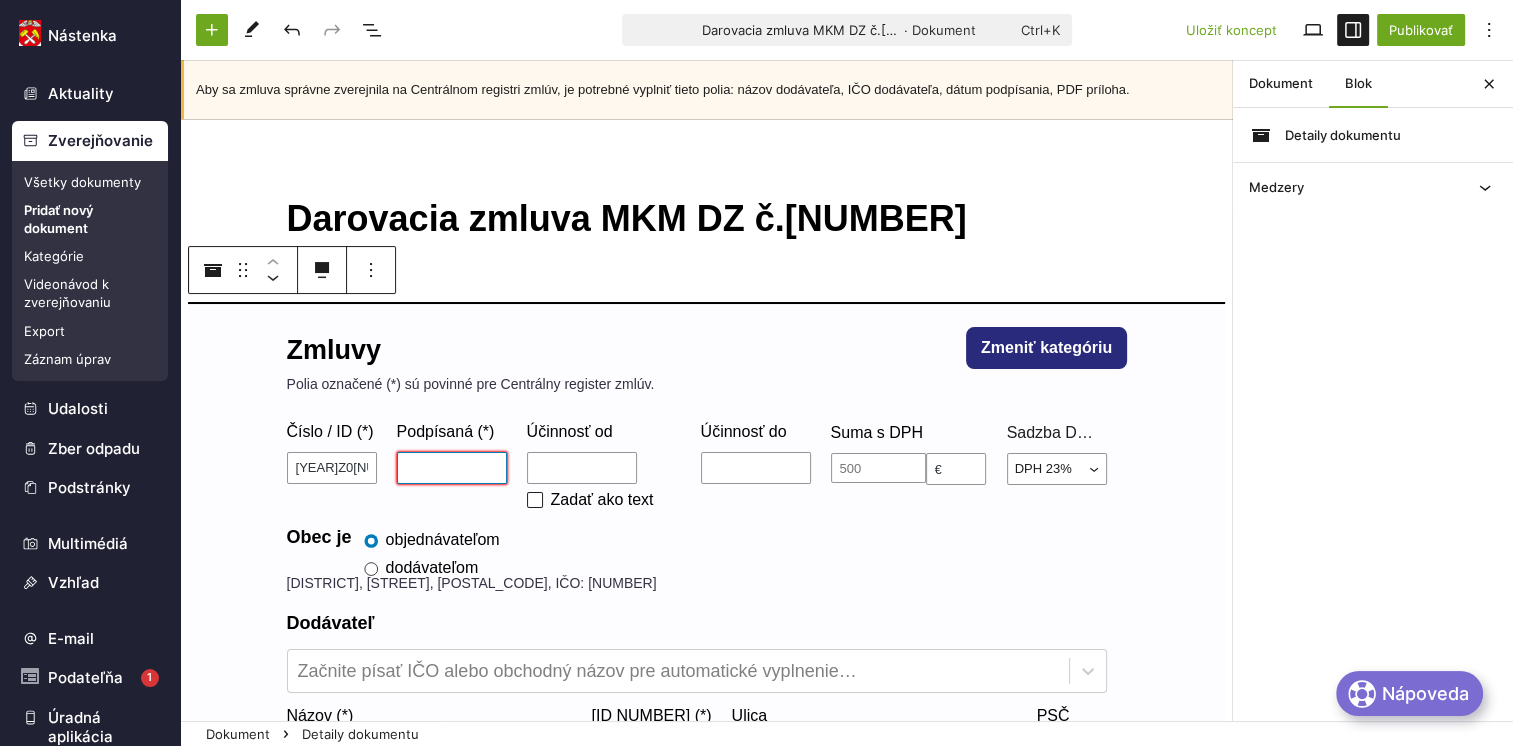click on "Podpísaná (*)" at bounding box center (452, 468) 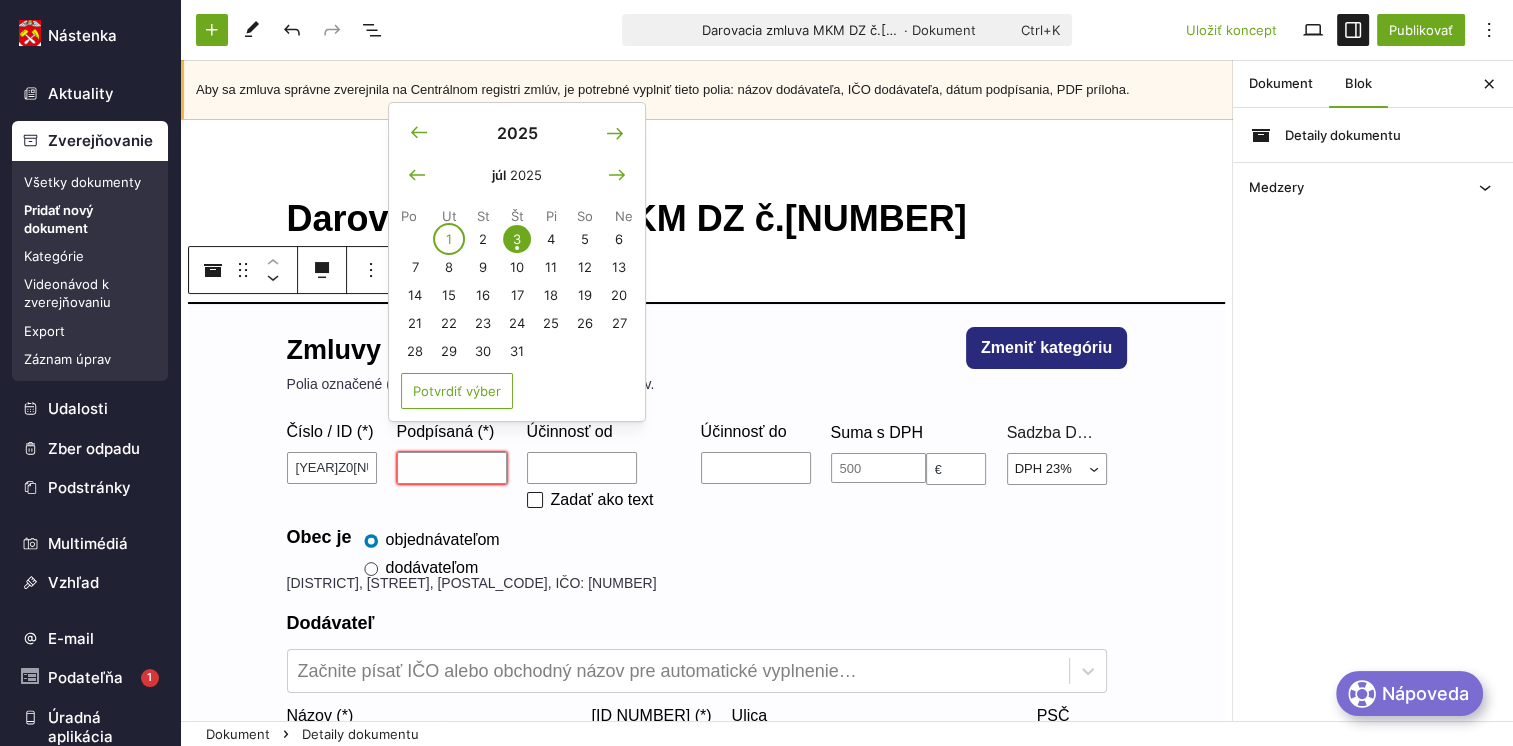 click on "1" at bounding box center [449, 239] 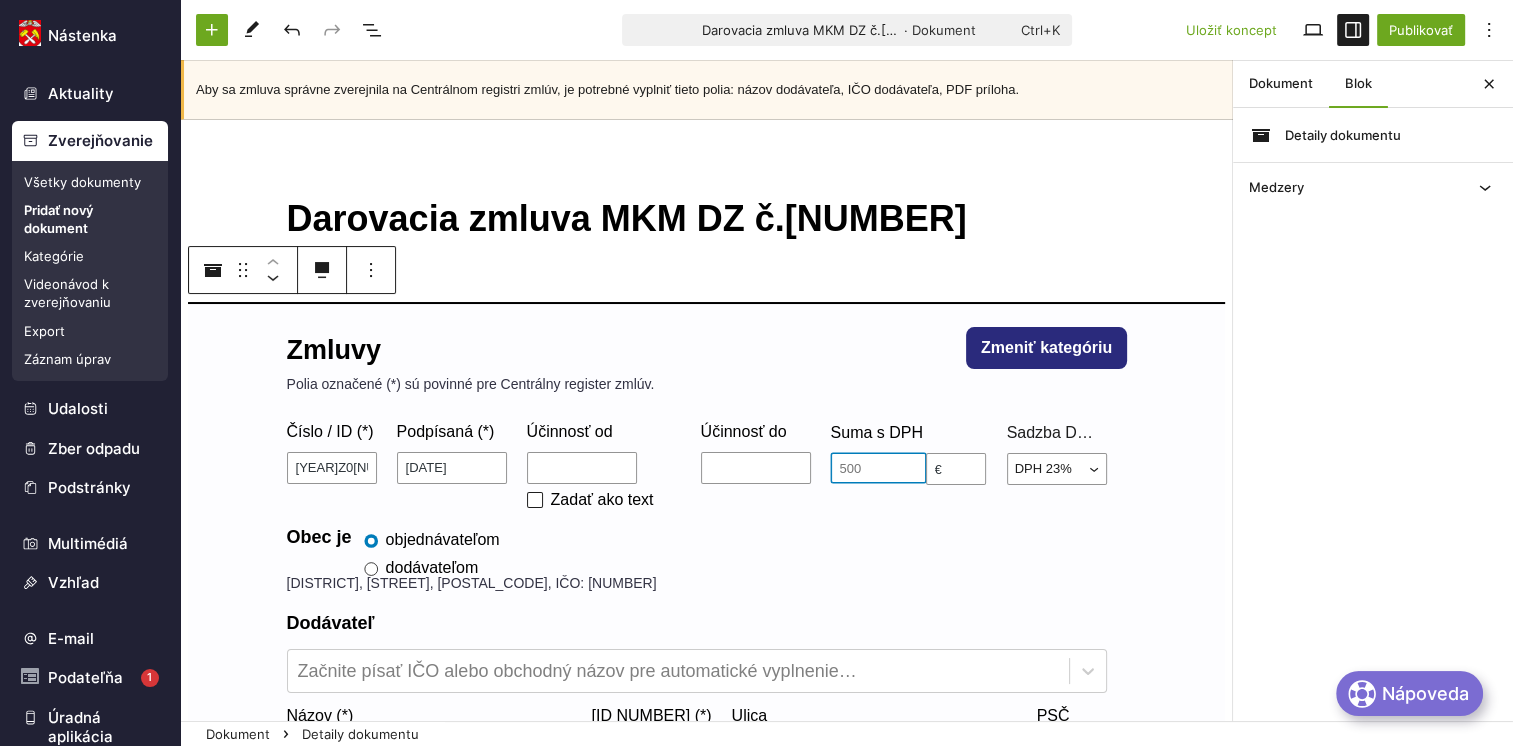 click at bounding box center (878, 468) 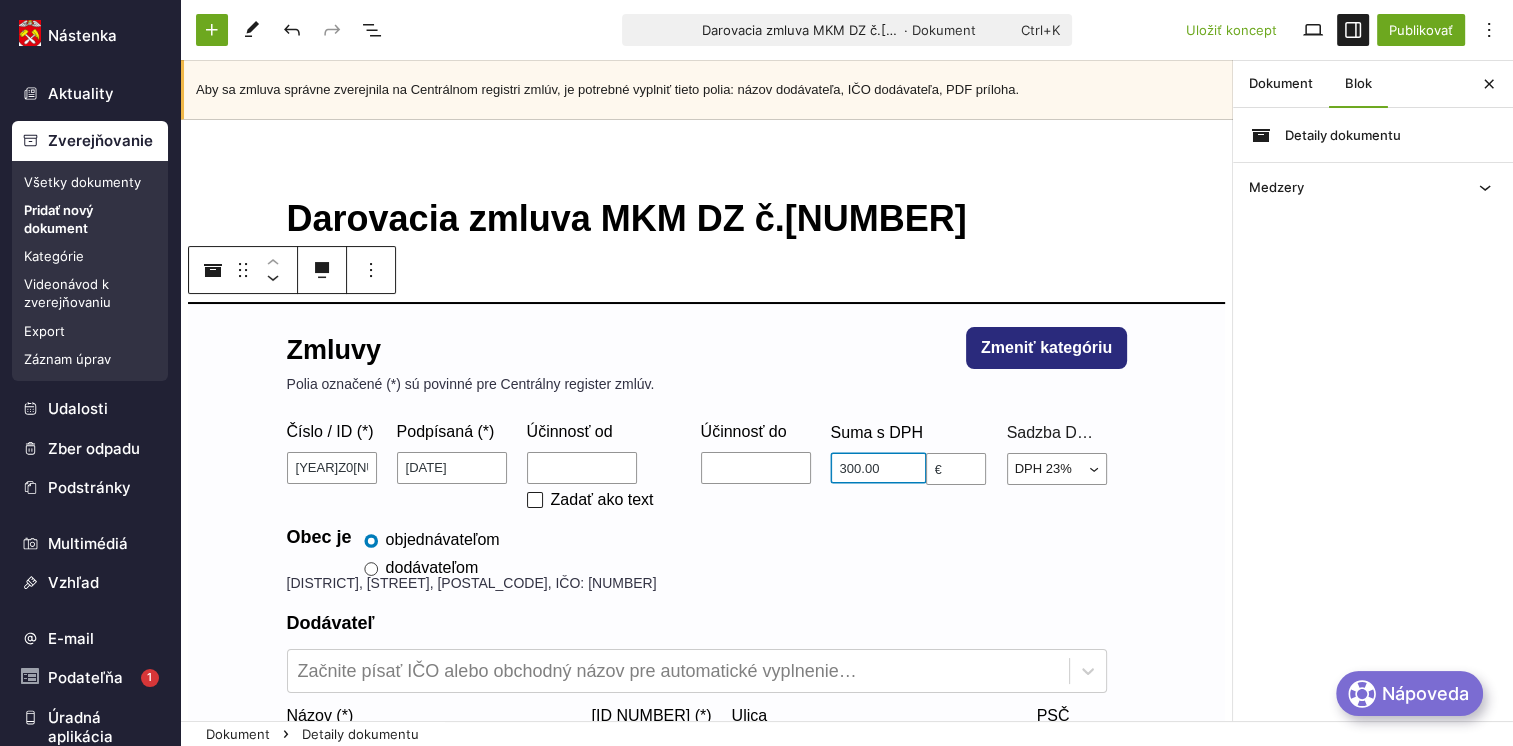 type on "300.00" 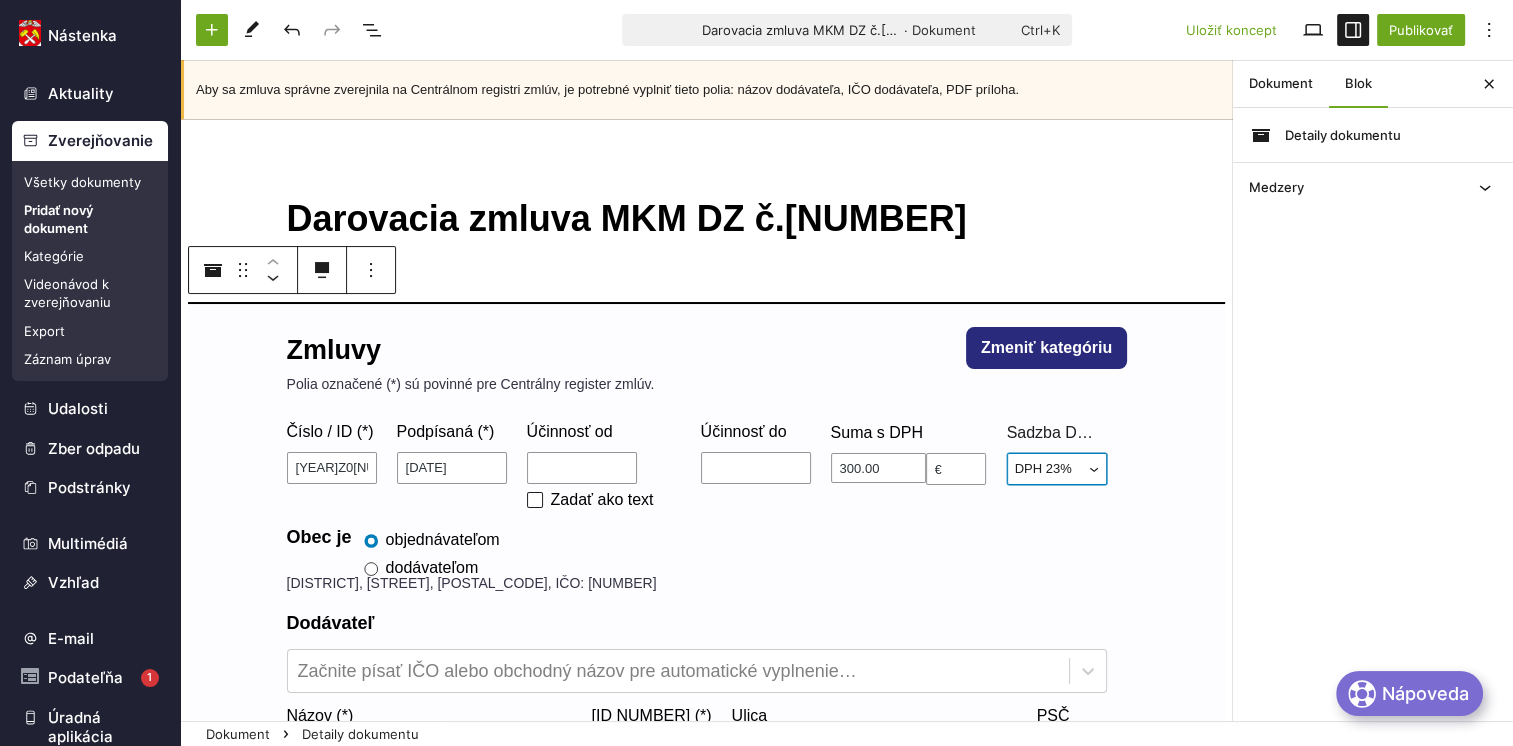 click on "DPH 23% DPH 19% DPH 5% Neplatca DPH 20% DPH 10%" at bounding box center (1057, 469) 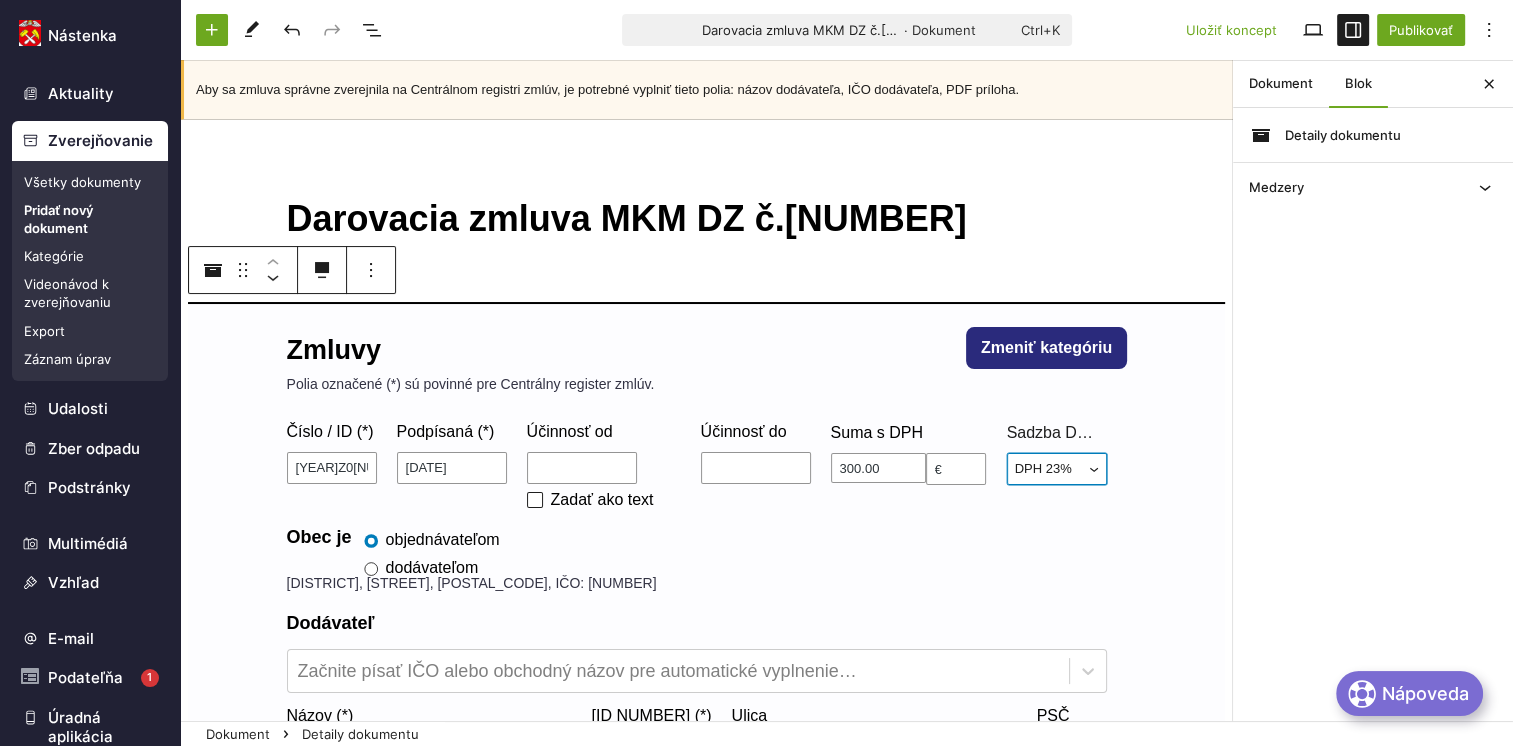 select on "0" 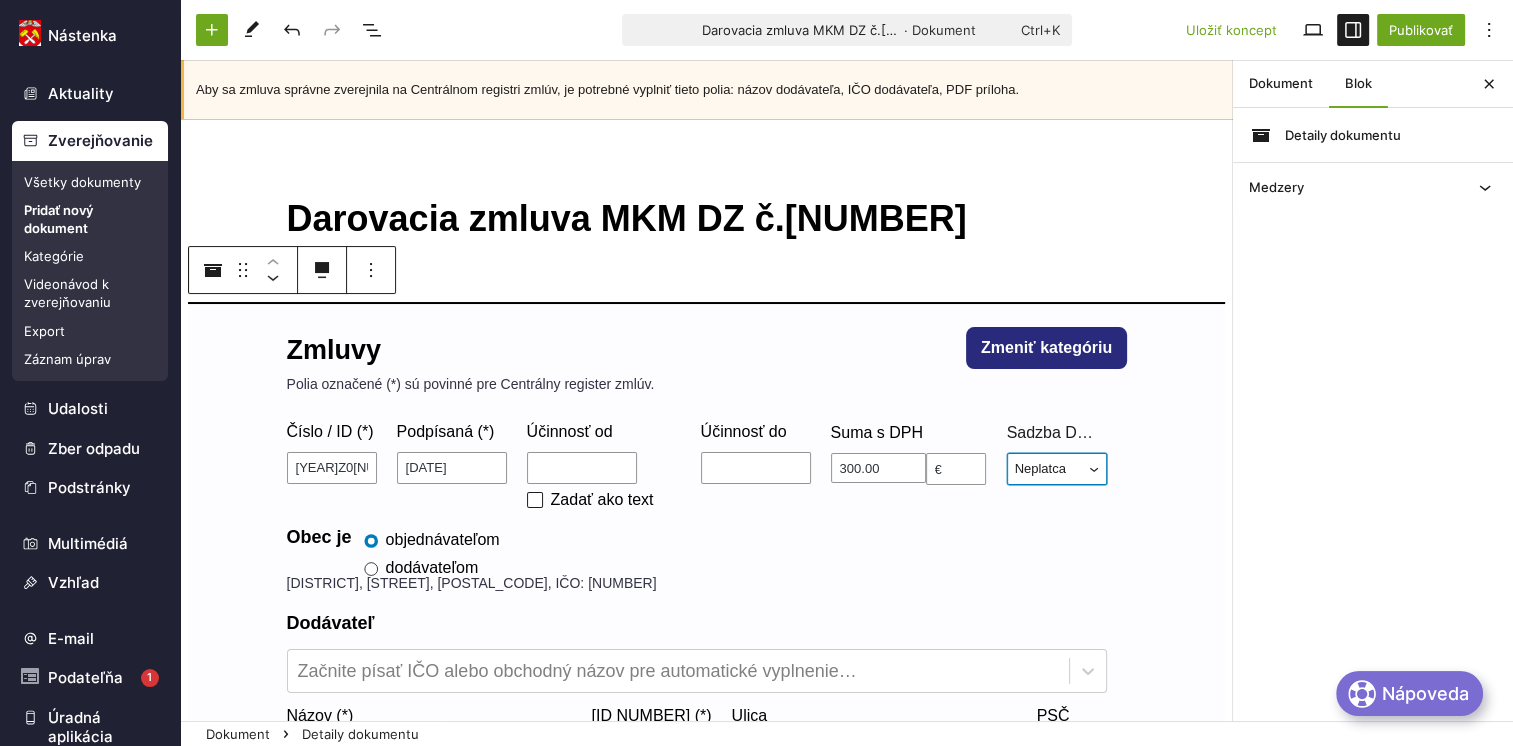click on "DPH 23% DPH 19% DPH 5% Neplatca DPH 20% DPH 10%" at bounding box center (1057, 469) 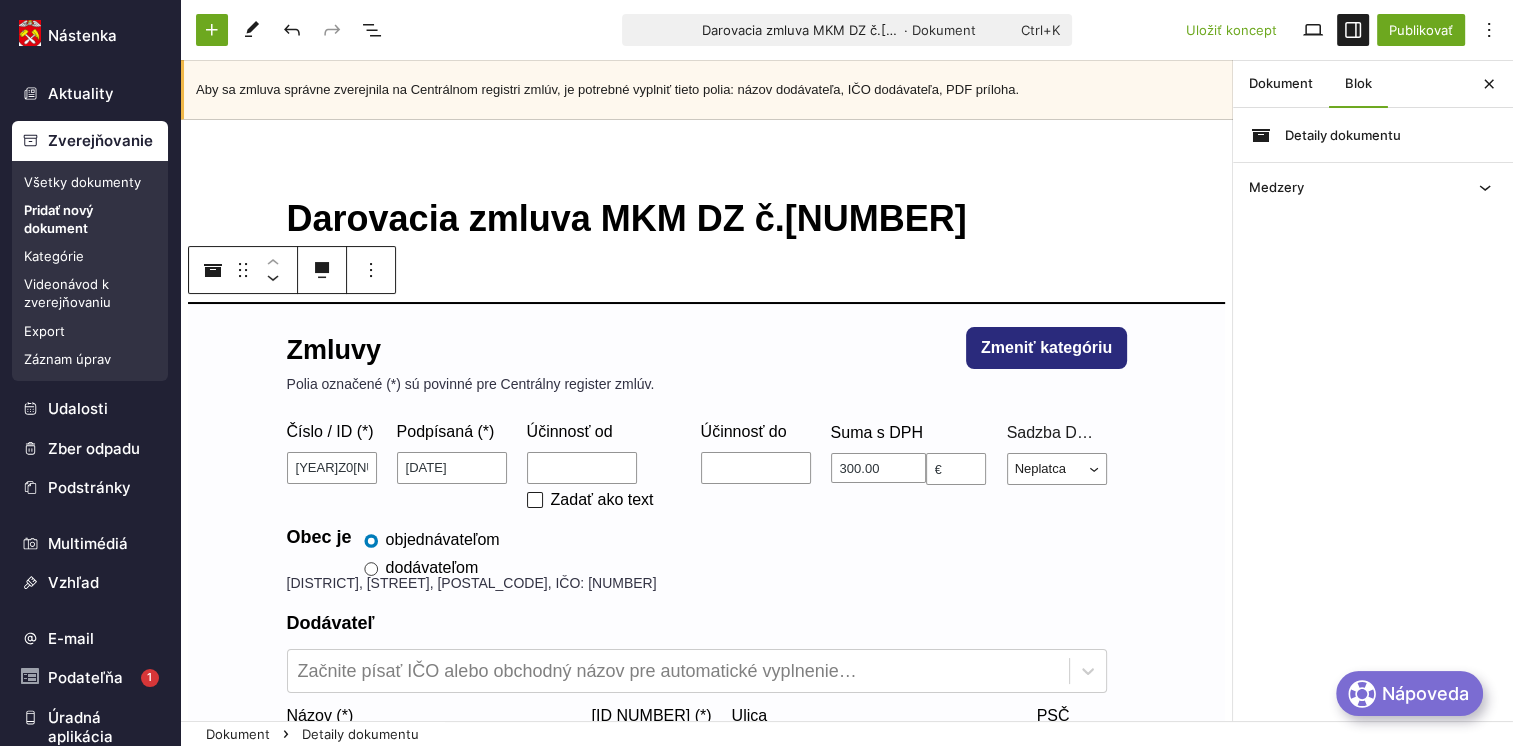 click on "Darovacia zmluva MKM DZ č.3 Dokument Blok Detaily dokumentu Medzery Preskočiť na zvolený blok" at bounding box center (1373, 391) 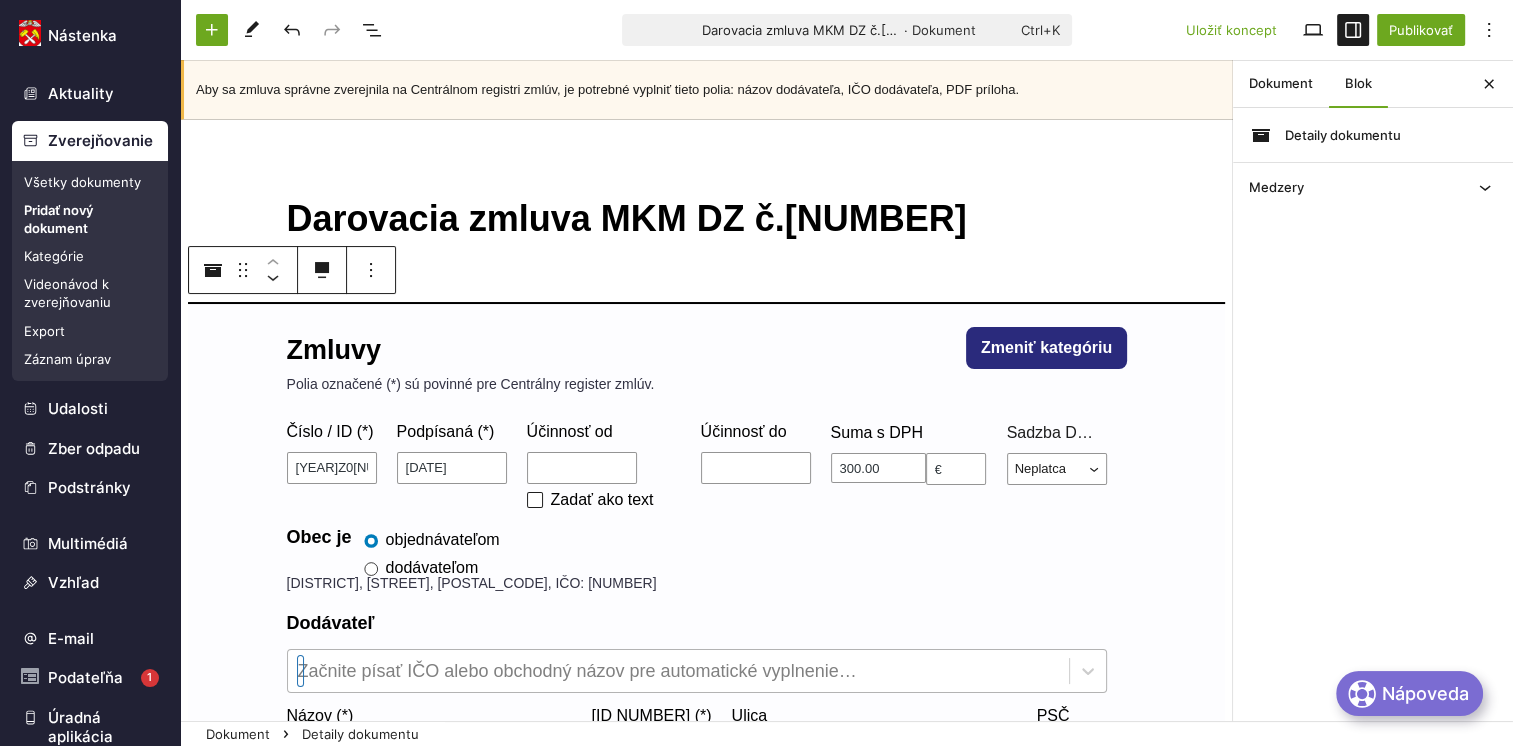 scroll, scrollTop: 13, scrollLeft: 0, axis: vertical 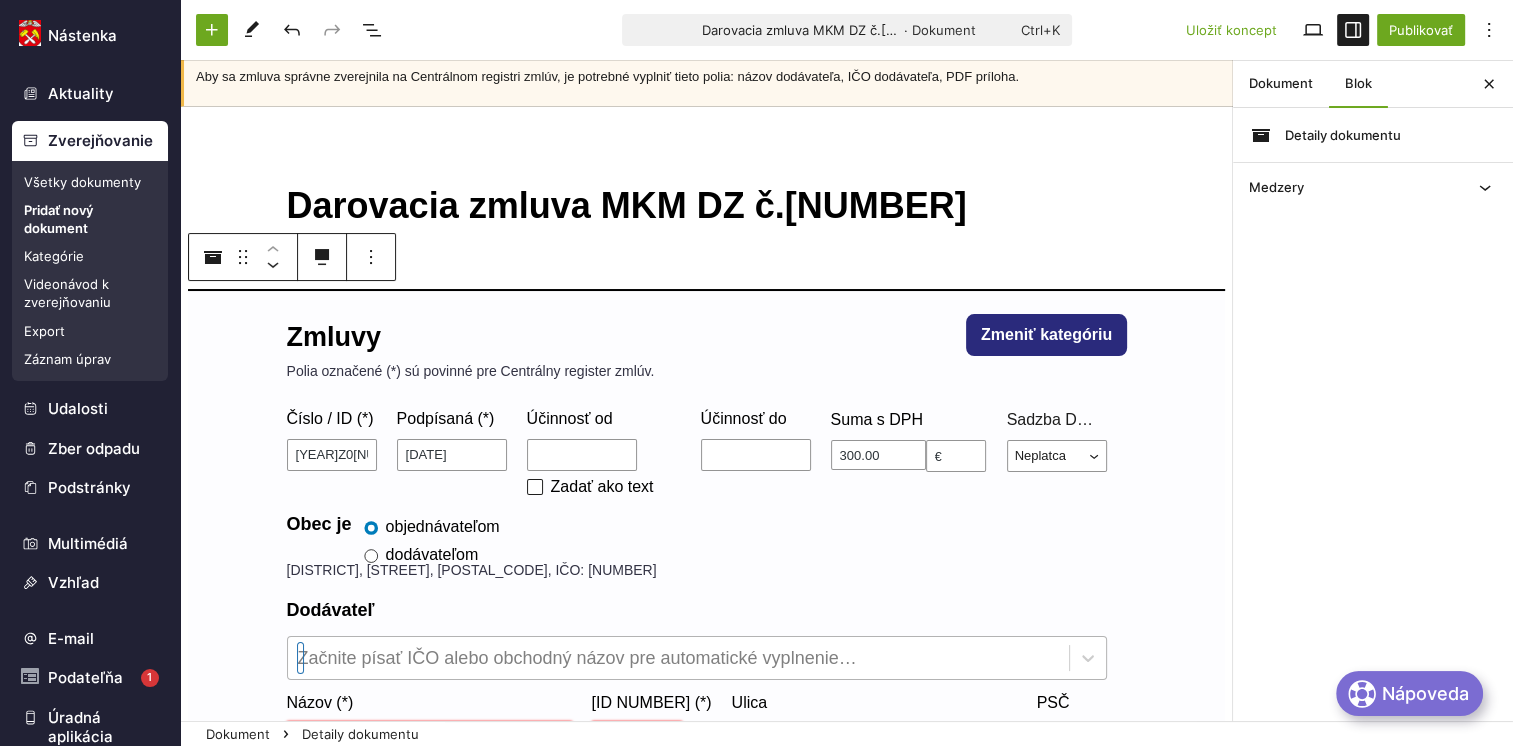 click at bounding box center (678, 658) 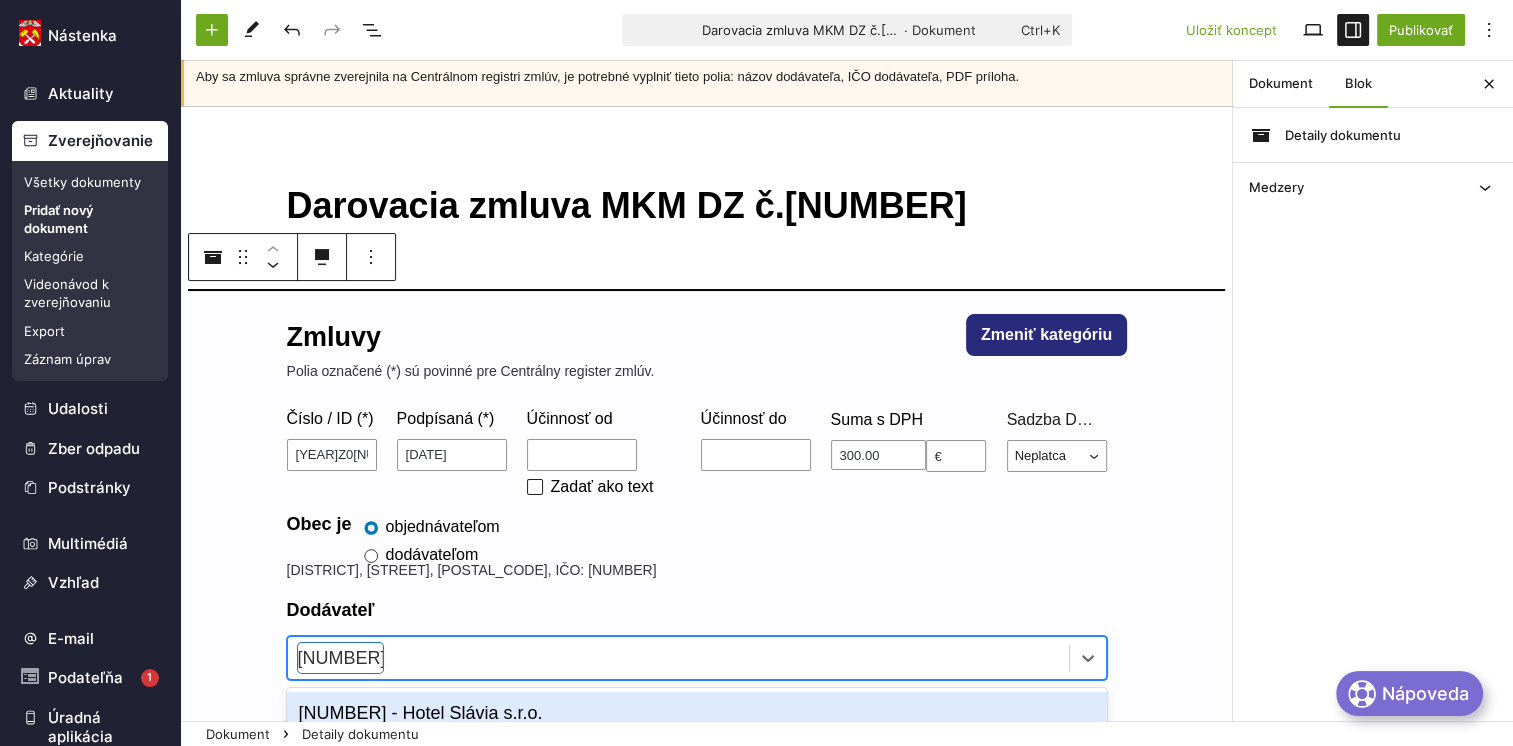 click on "53124481 - Hotel Slávia s.r.o. Hlavná 92/63, Košice - mestská časť Staré Mesto, 040 01" at bounding box center [697, 727] 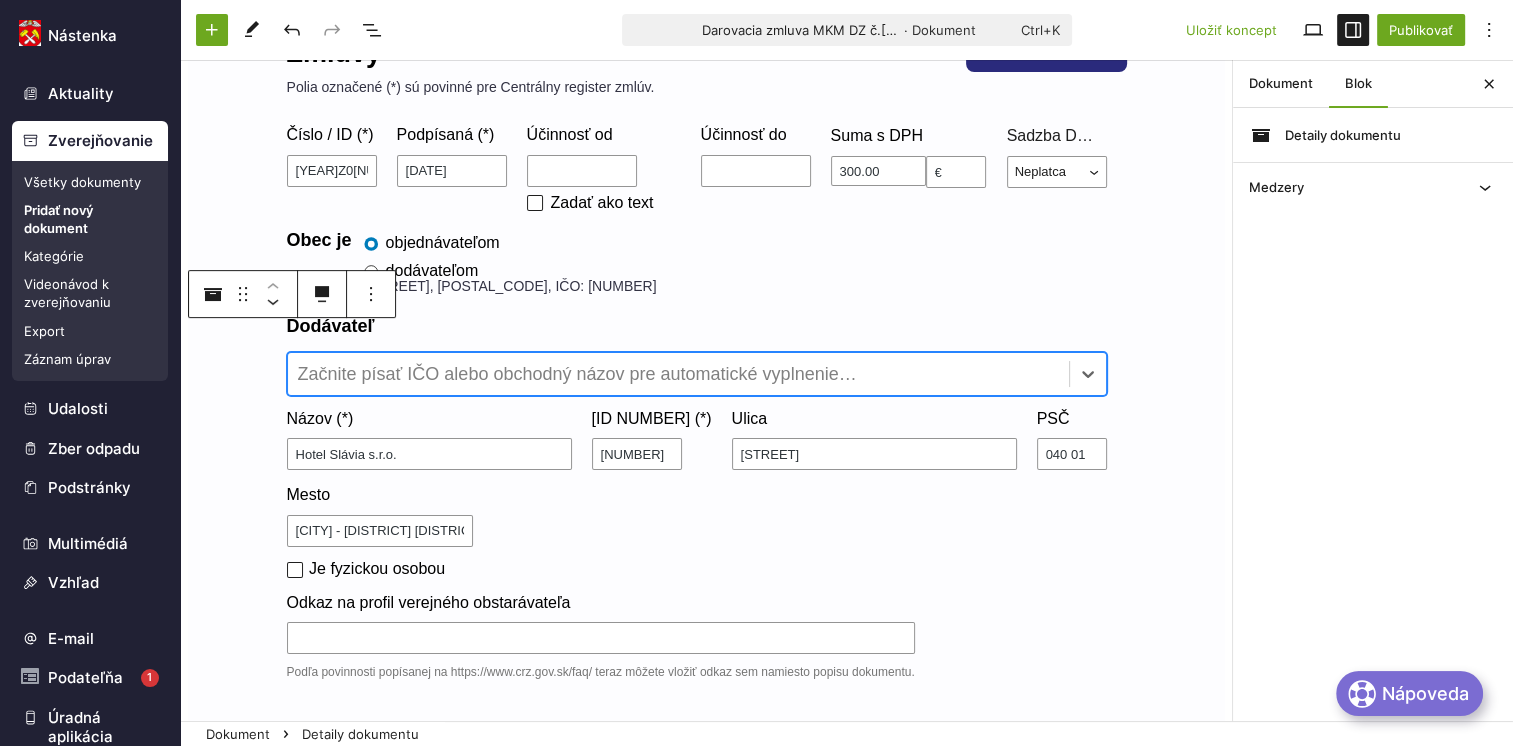 scroll, scrollTop: 513, scrollLeft: 0, axis: vertical 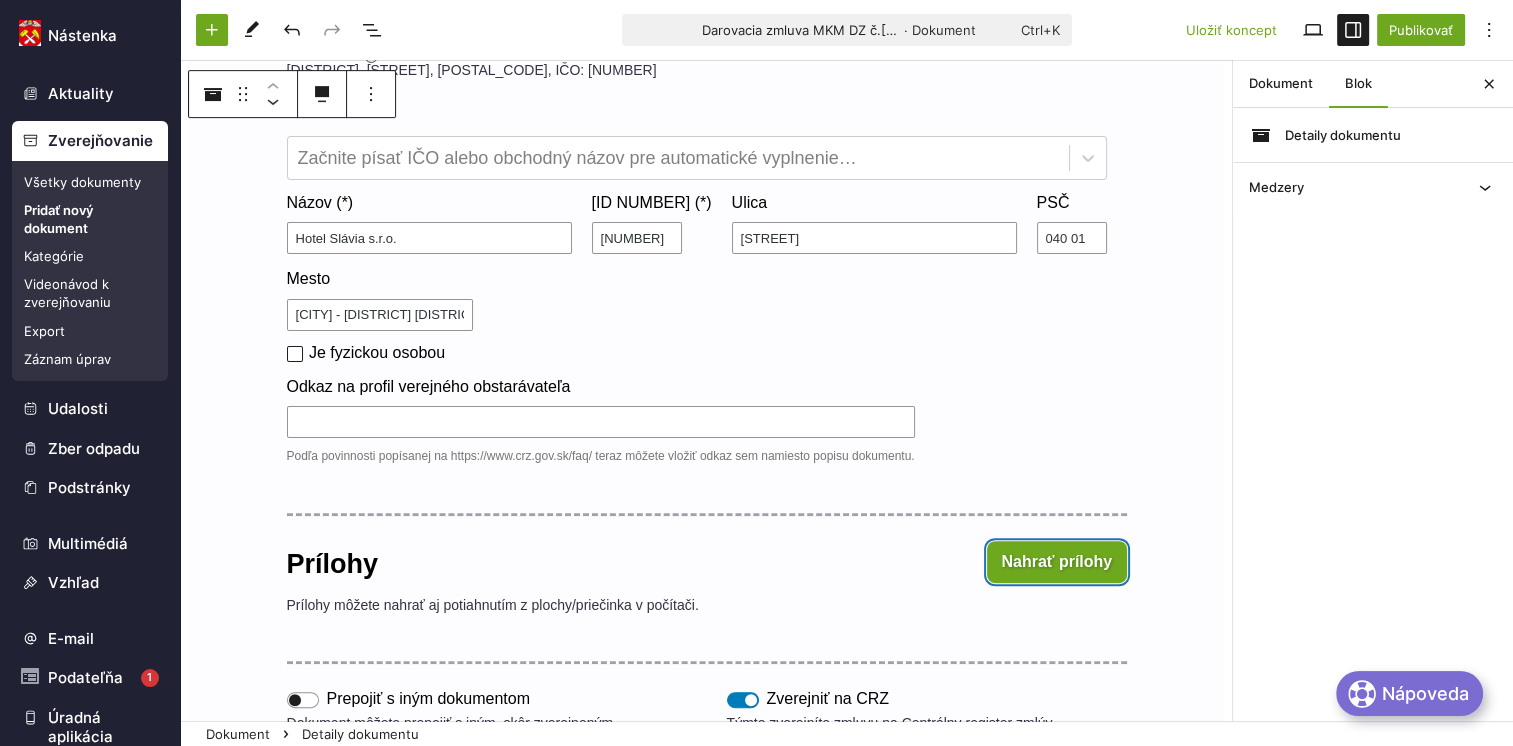 click on "Nahrať prílohy" at bounding box center [1057, 562] 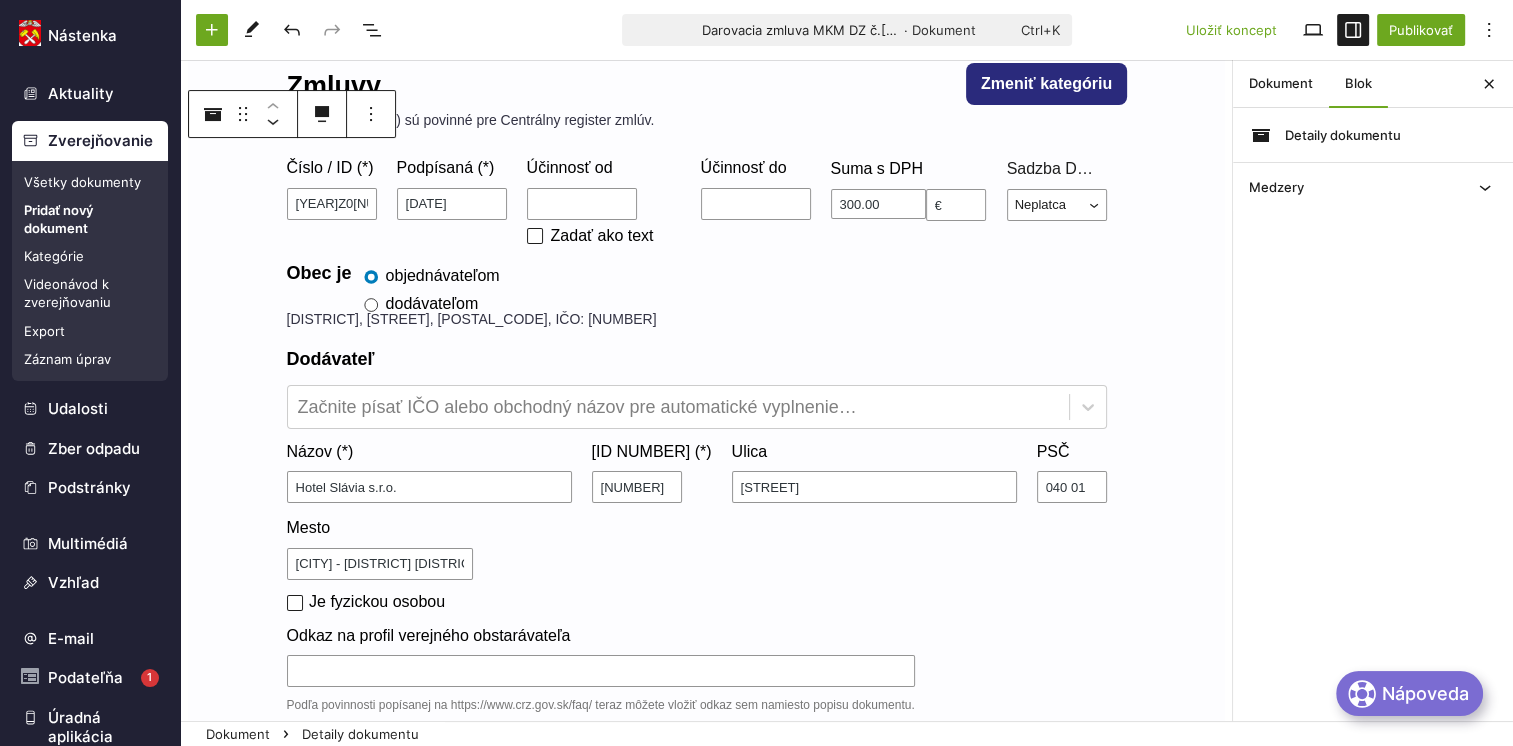 scroll, scrollTop: 313, scrollLeft: 0, axis: vertical 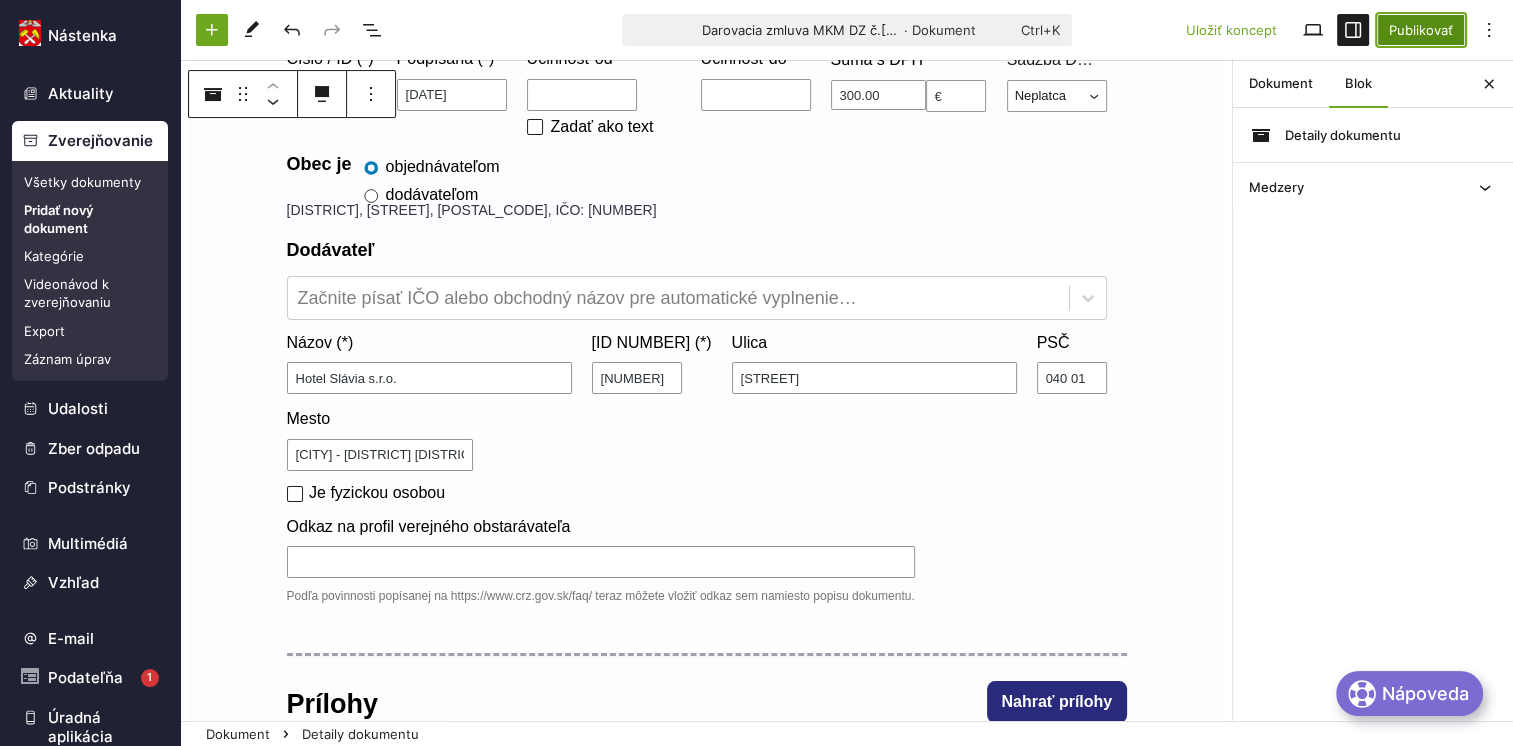 click on "Publikovať" at bounding box center [1421, 30] 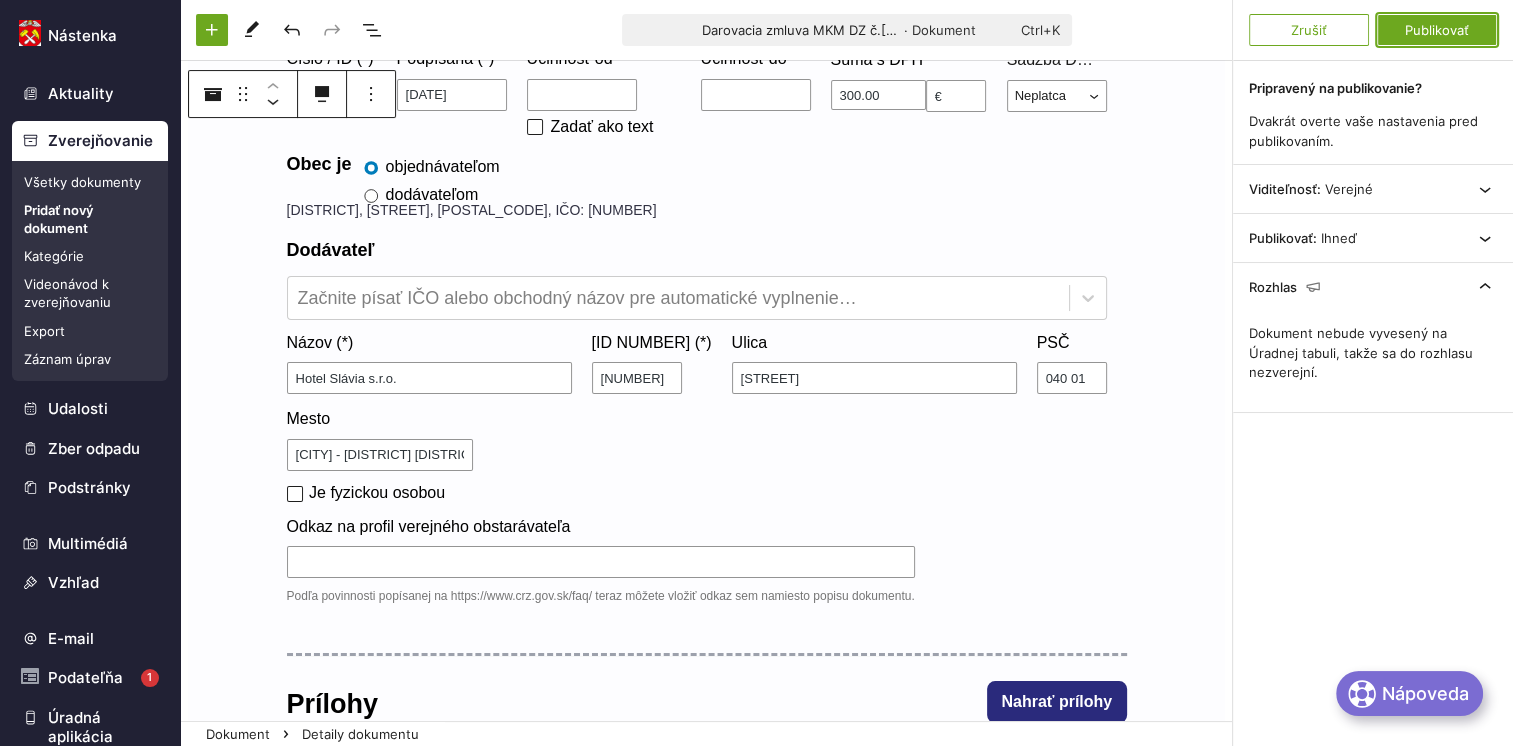 click on "Publikovať" at bounding box center [1437, 30] 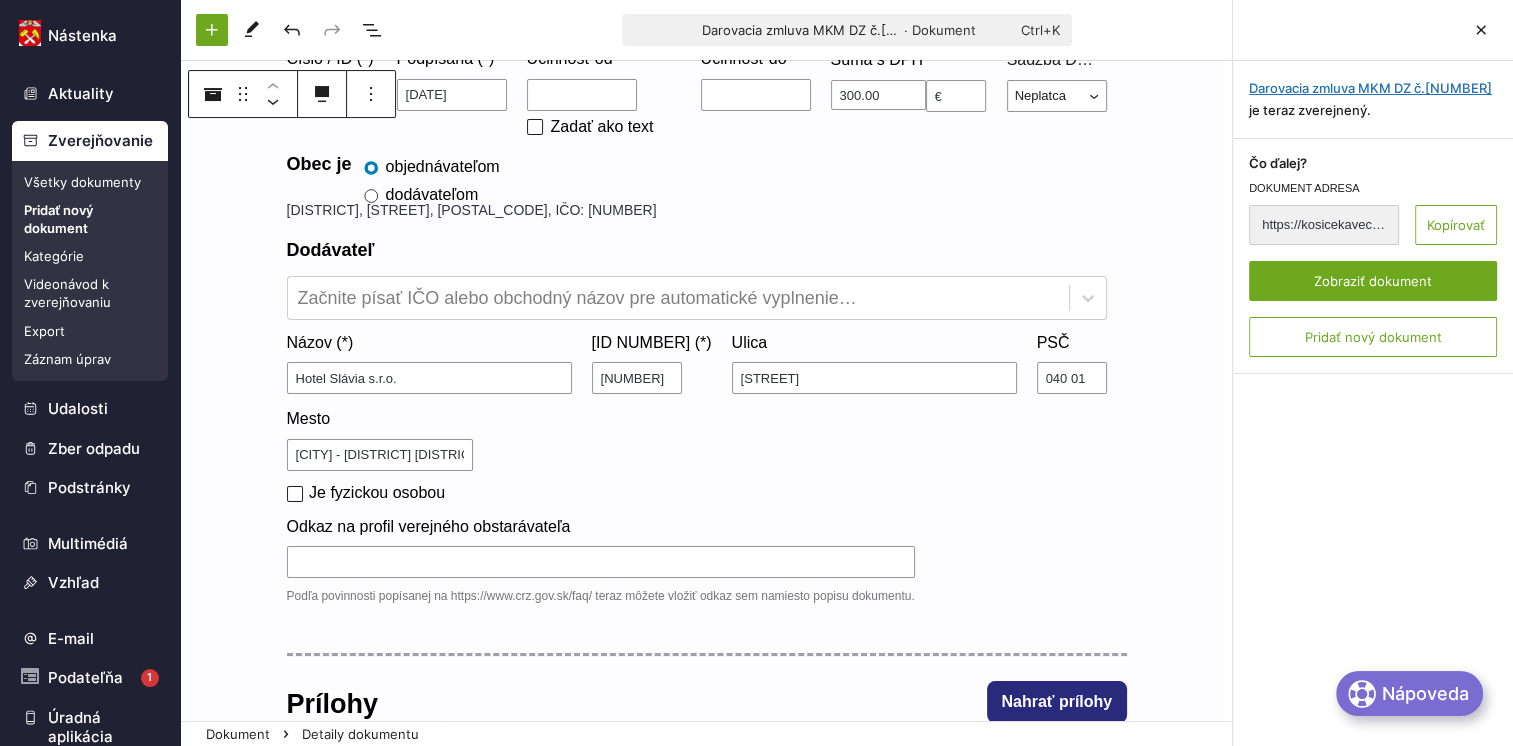 click on "Pridať nový dokument" at bounding box center (90, 219) 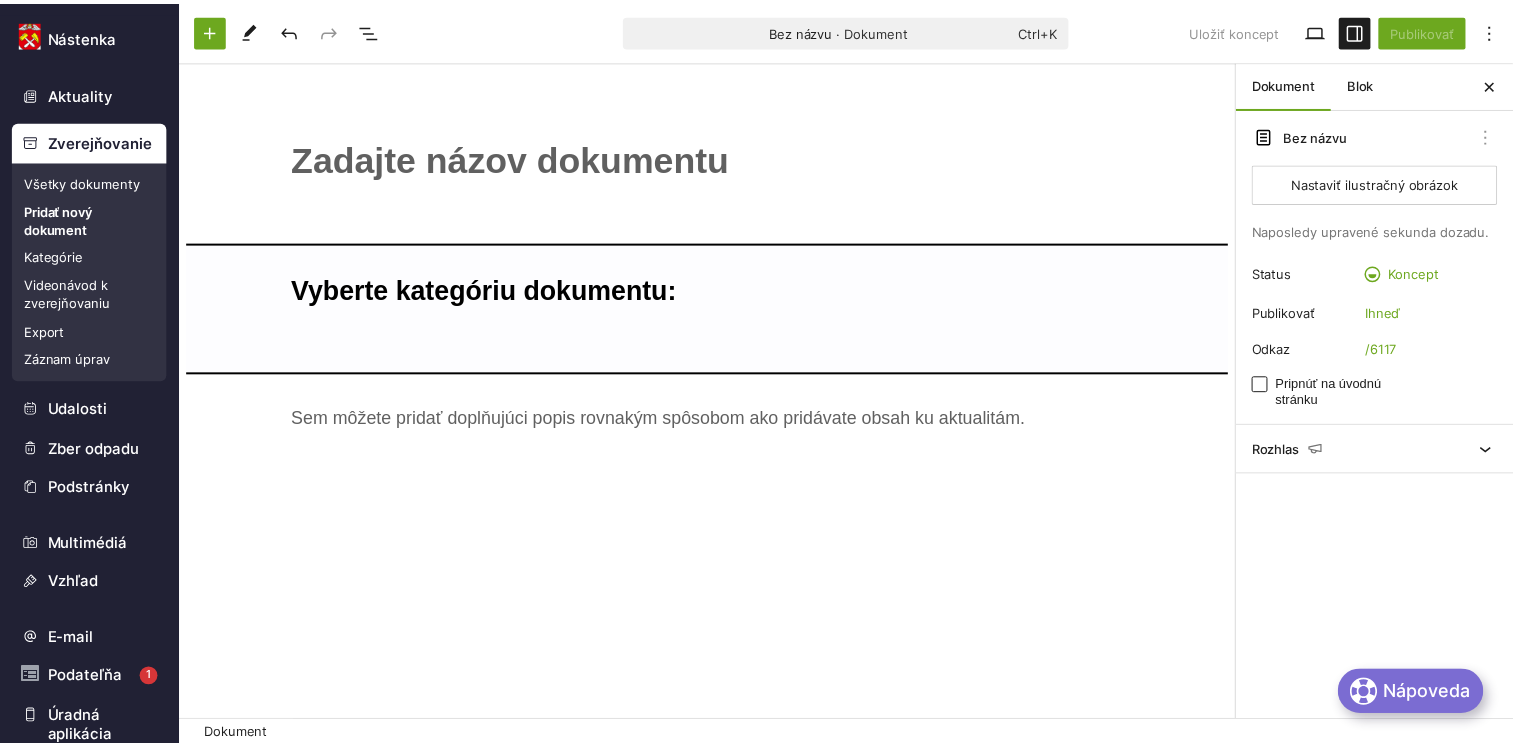 scroll, scrollTop: 0, scrollLeft: 0, axis: both 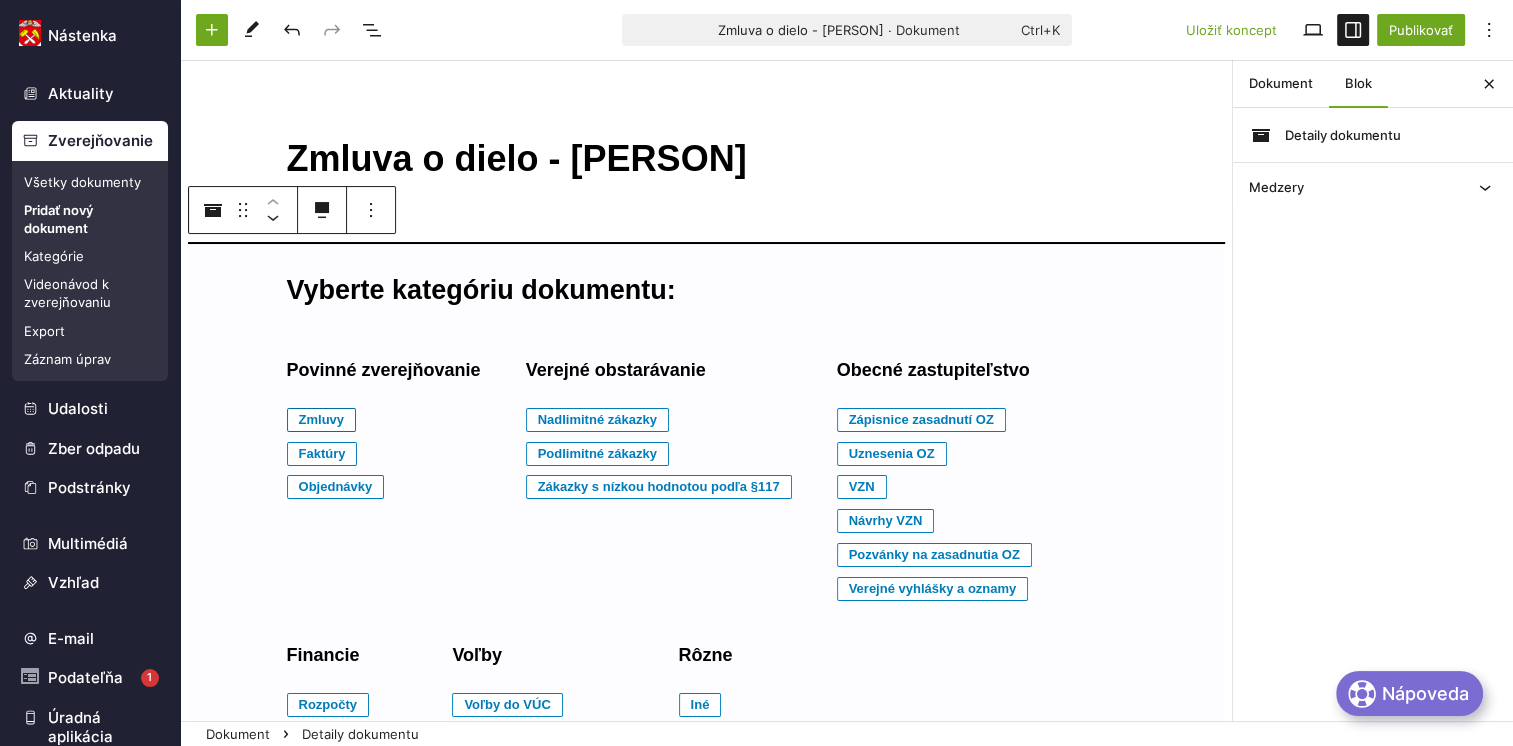 click on "Zmluvy" at bounding box center (322, 420) 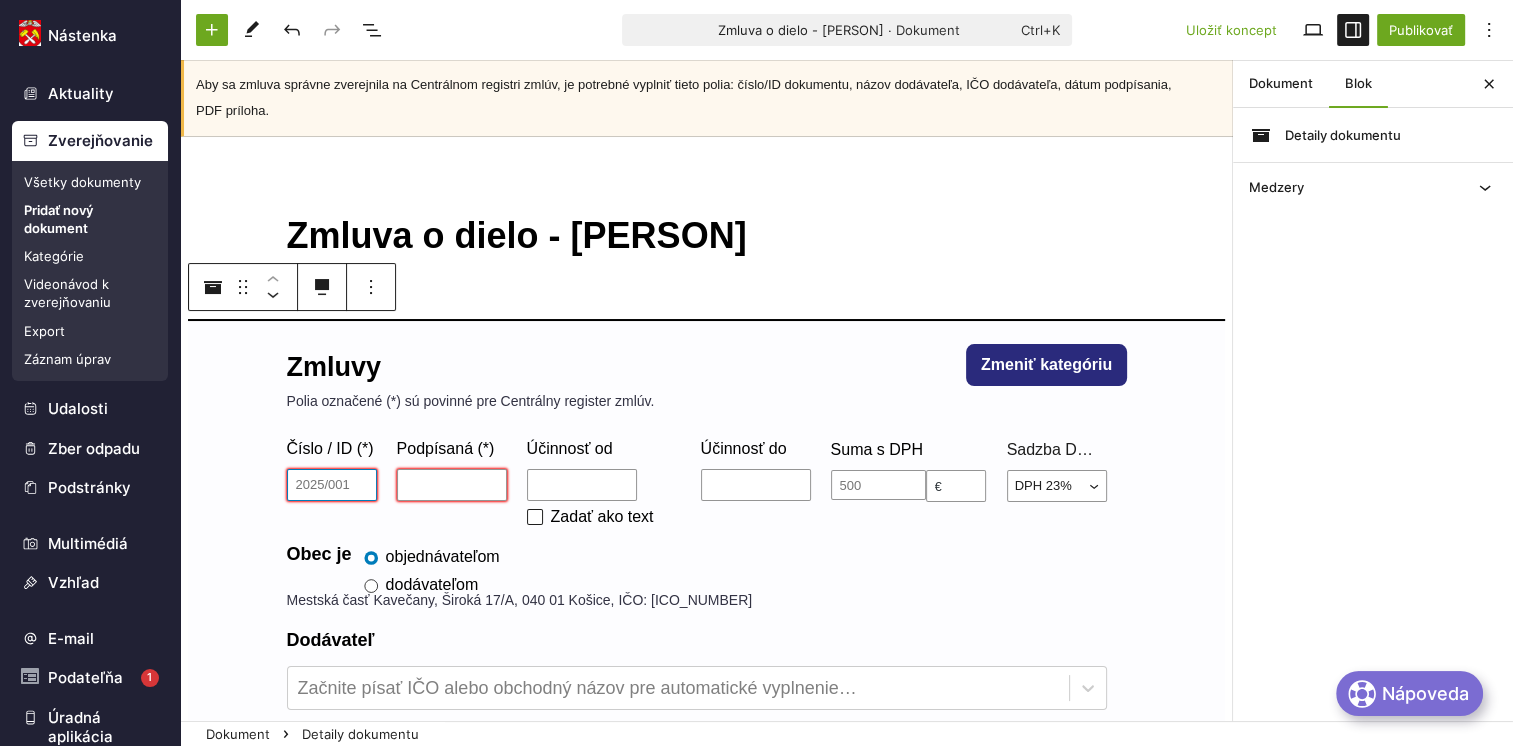 click on "Číslo / ID (*)" at bounding box center [332, 485] 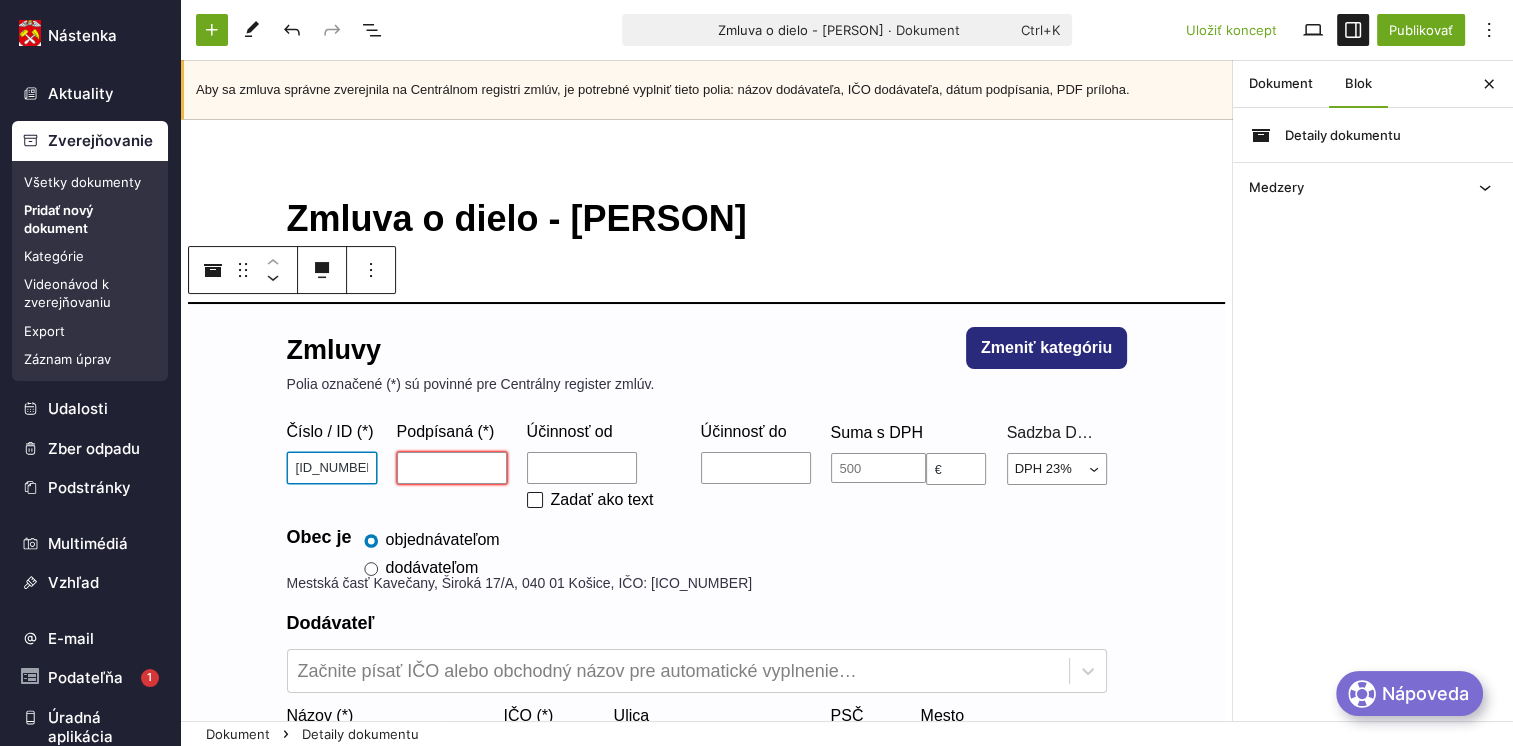 type on "[YEAR]Z[NUMBER]" 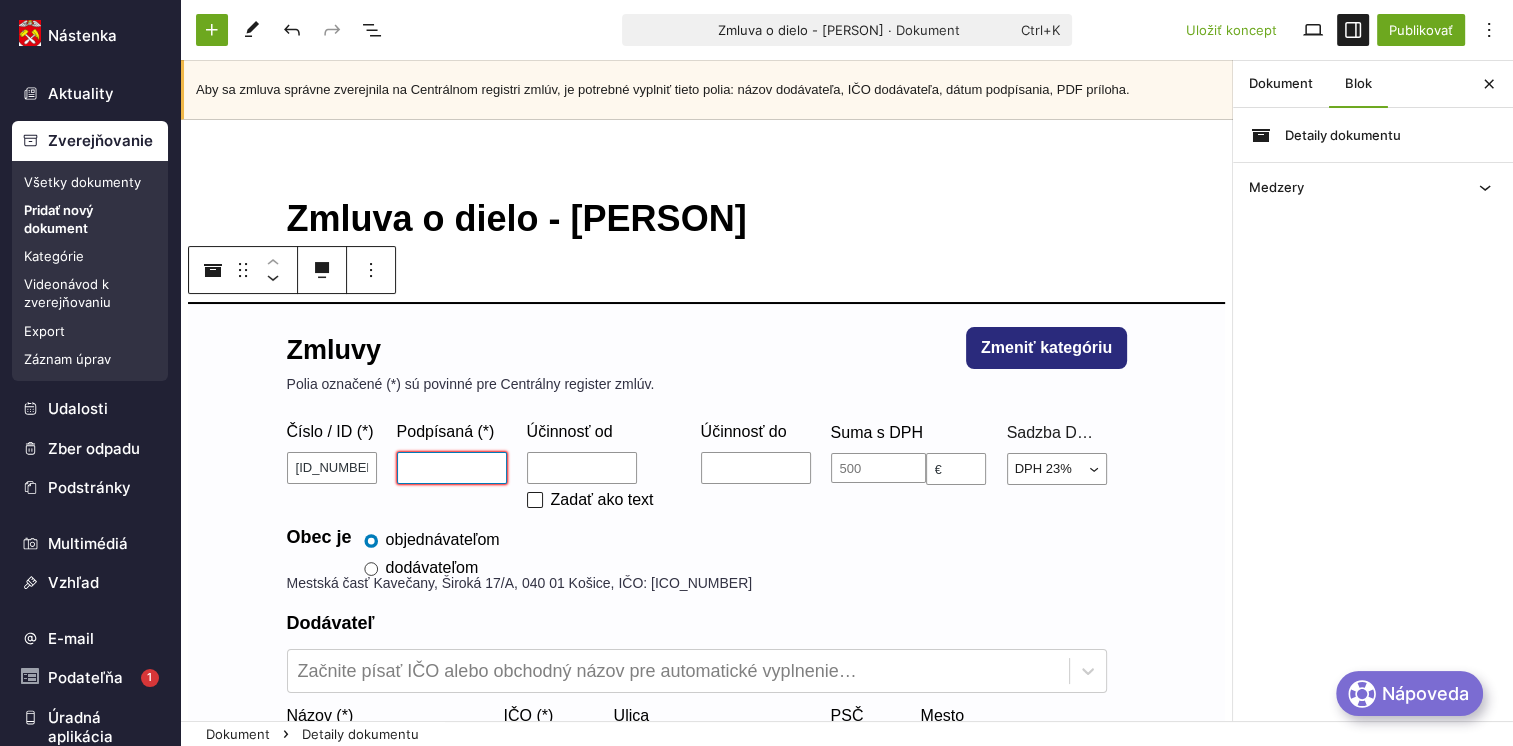 click on "Podpísaná (*)" at bounding box center [452, 468] 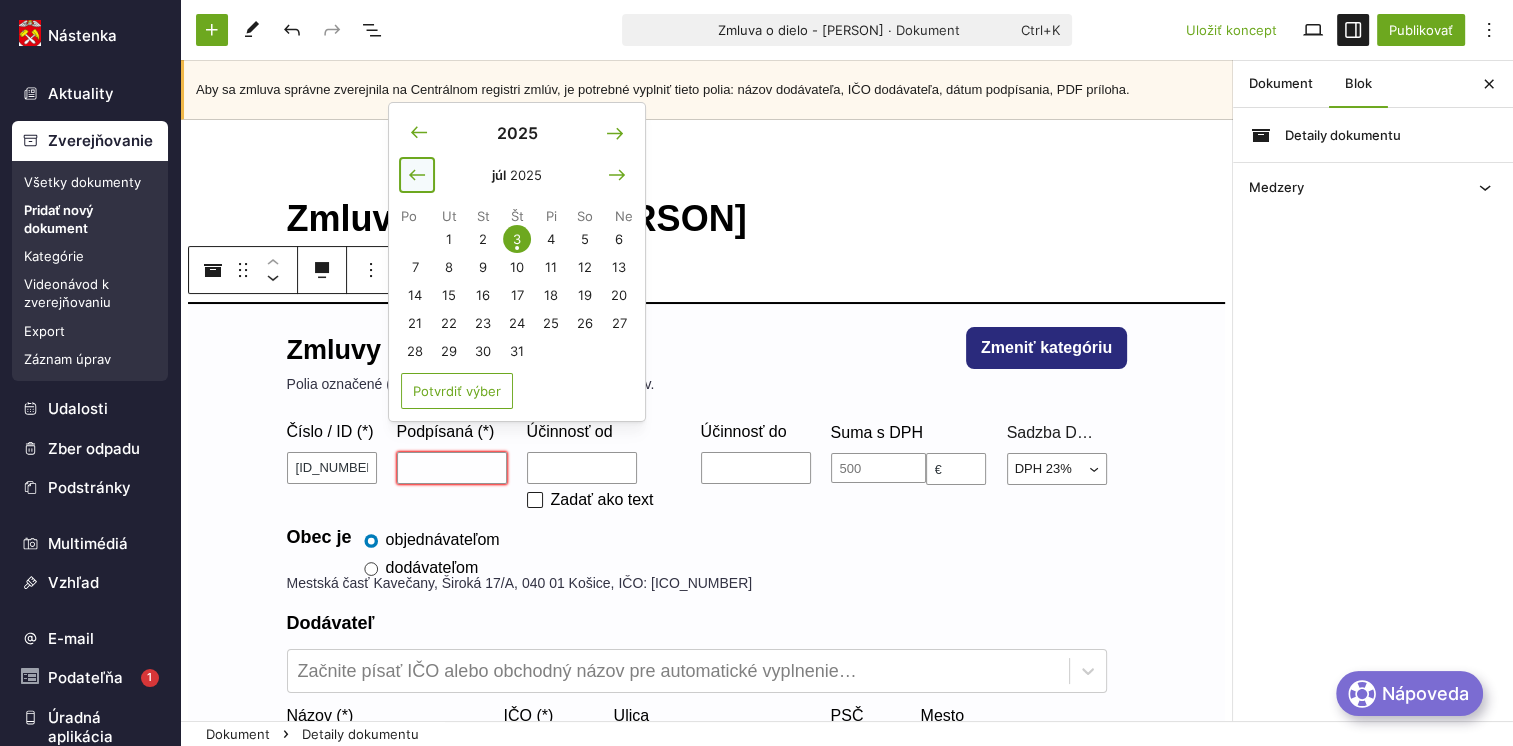 click at bounding box center (417, 175) 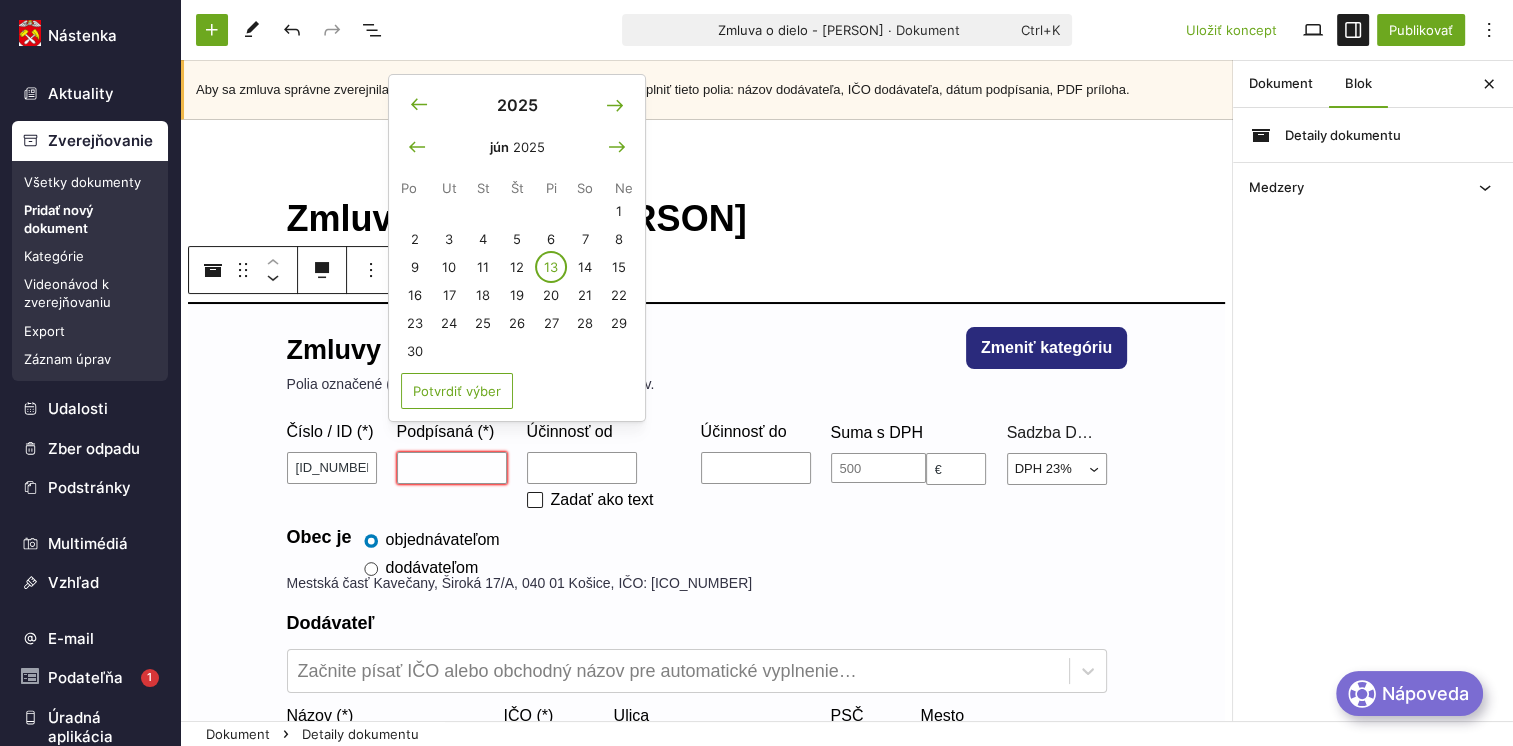 click on "13" at bounding box center (551, 267) 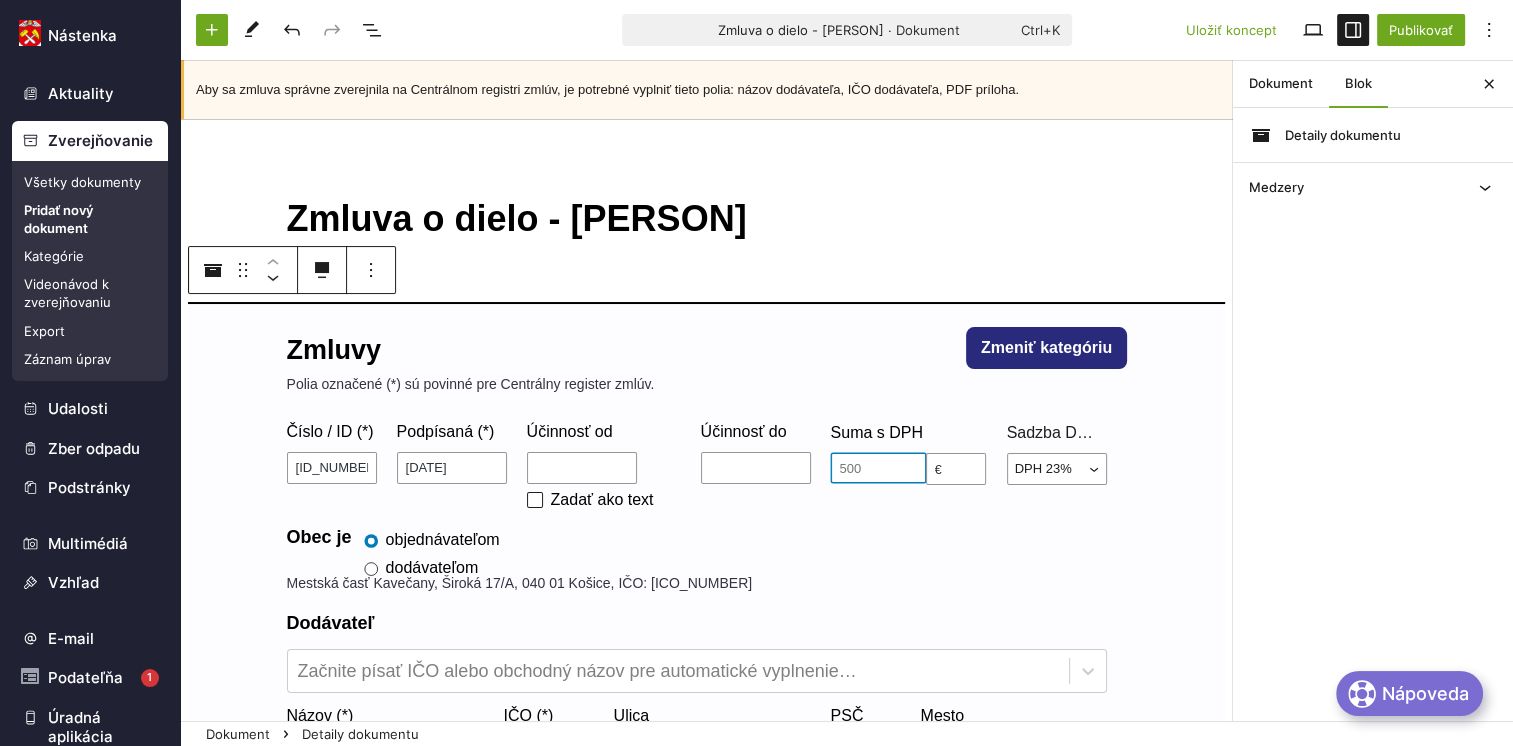 click at bounding box center (878, 468) 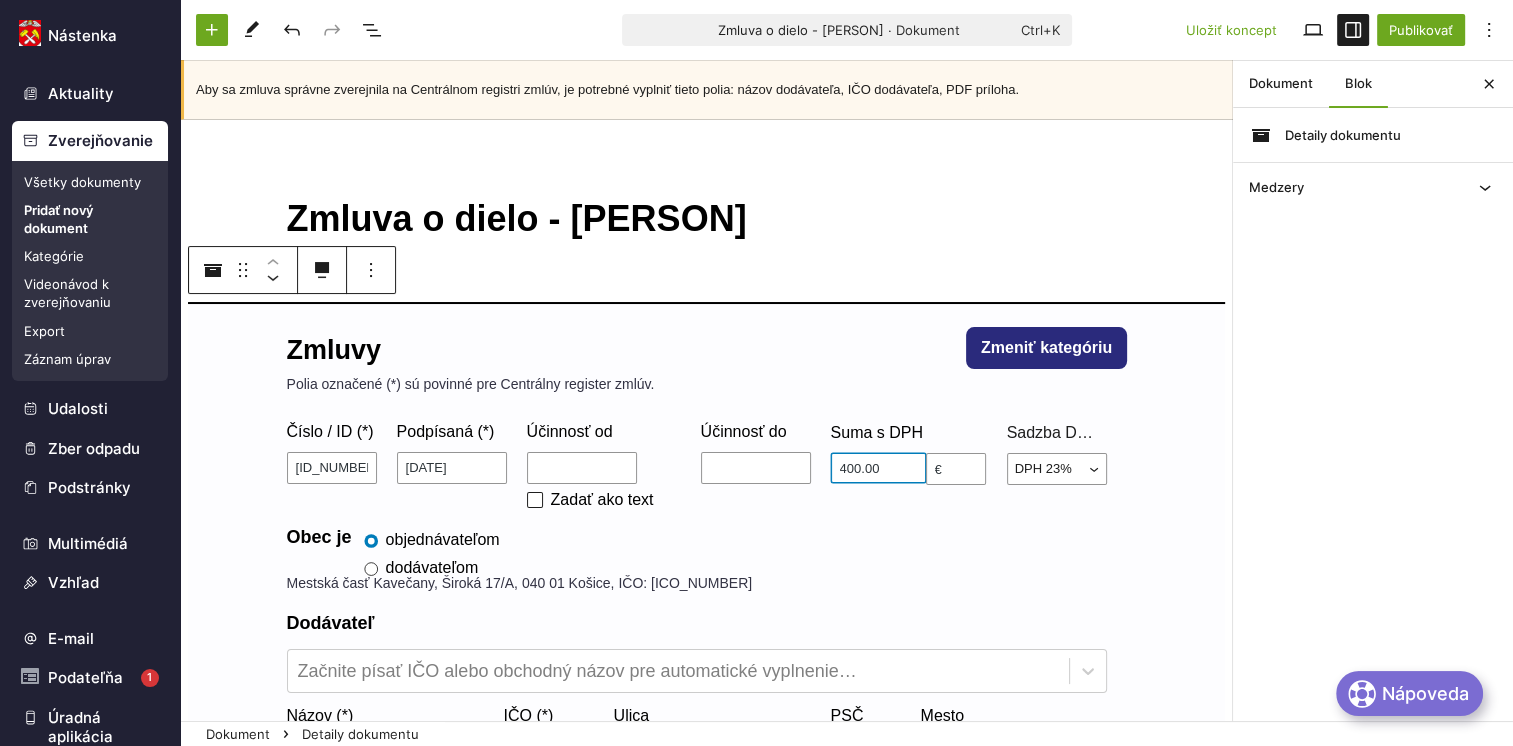 type on "400.00" 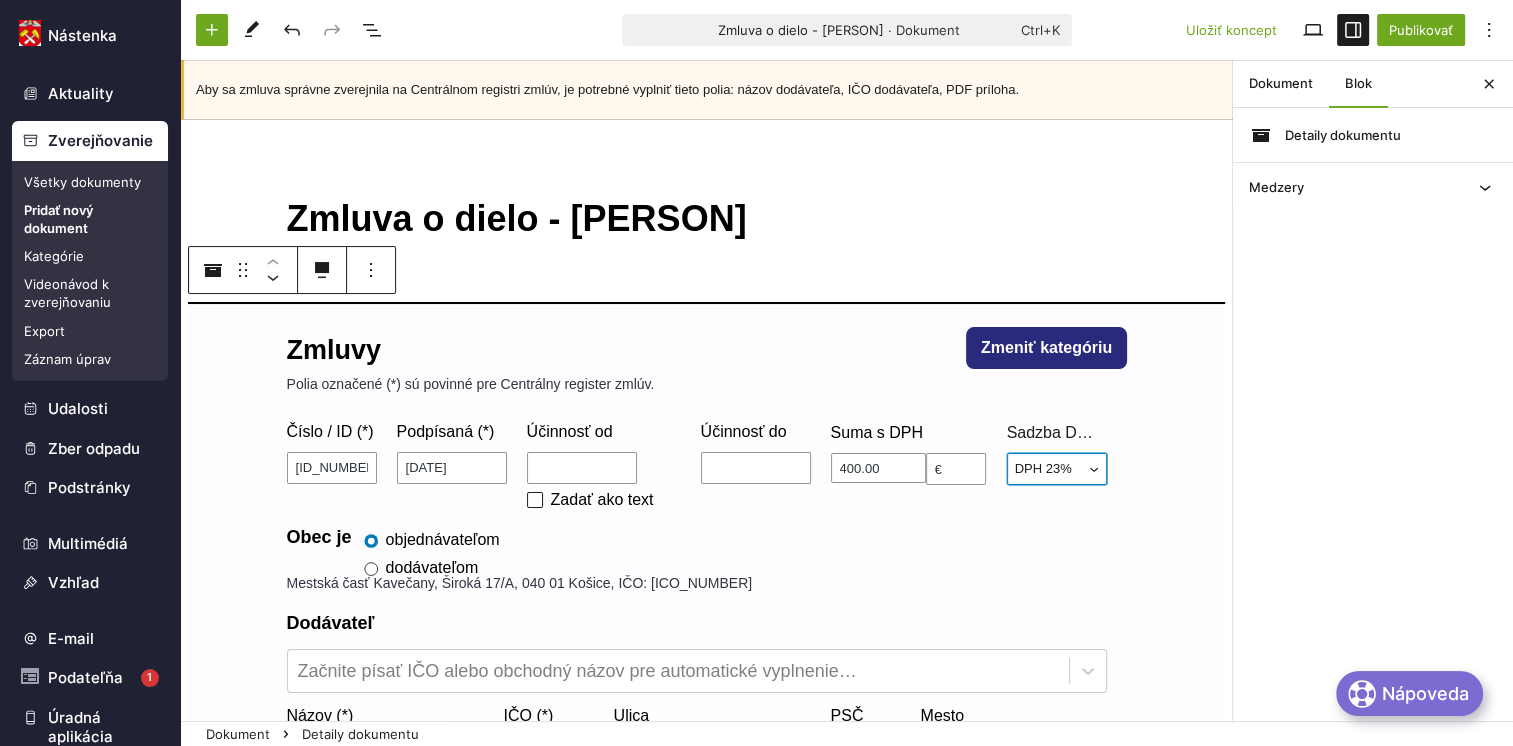 click on "DPH 23% DPH 19% DPH 5% Neplatca DPH 20% DPH 10%" at bounding box center (1057, 469) 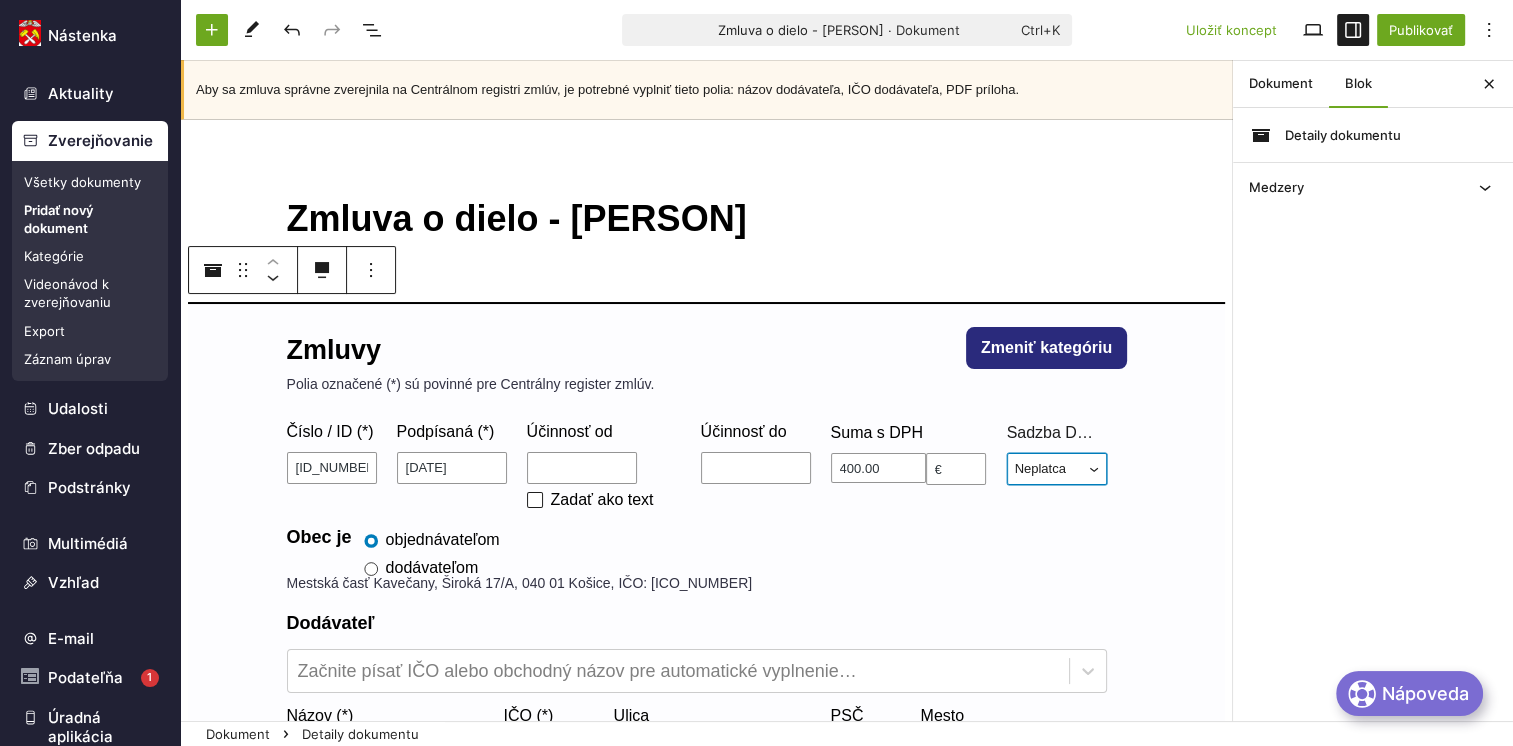 click on "DPH 23% DPH 19% DPH 5% Neplatca DPH 20% DPH 10%" at bounding box center (1057, 469) 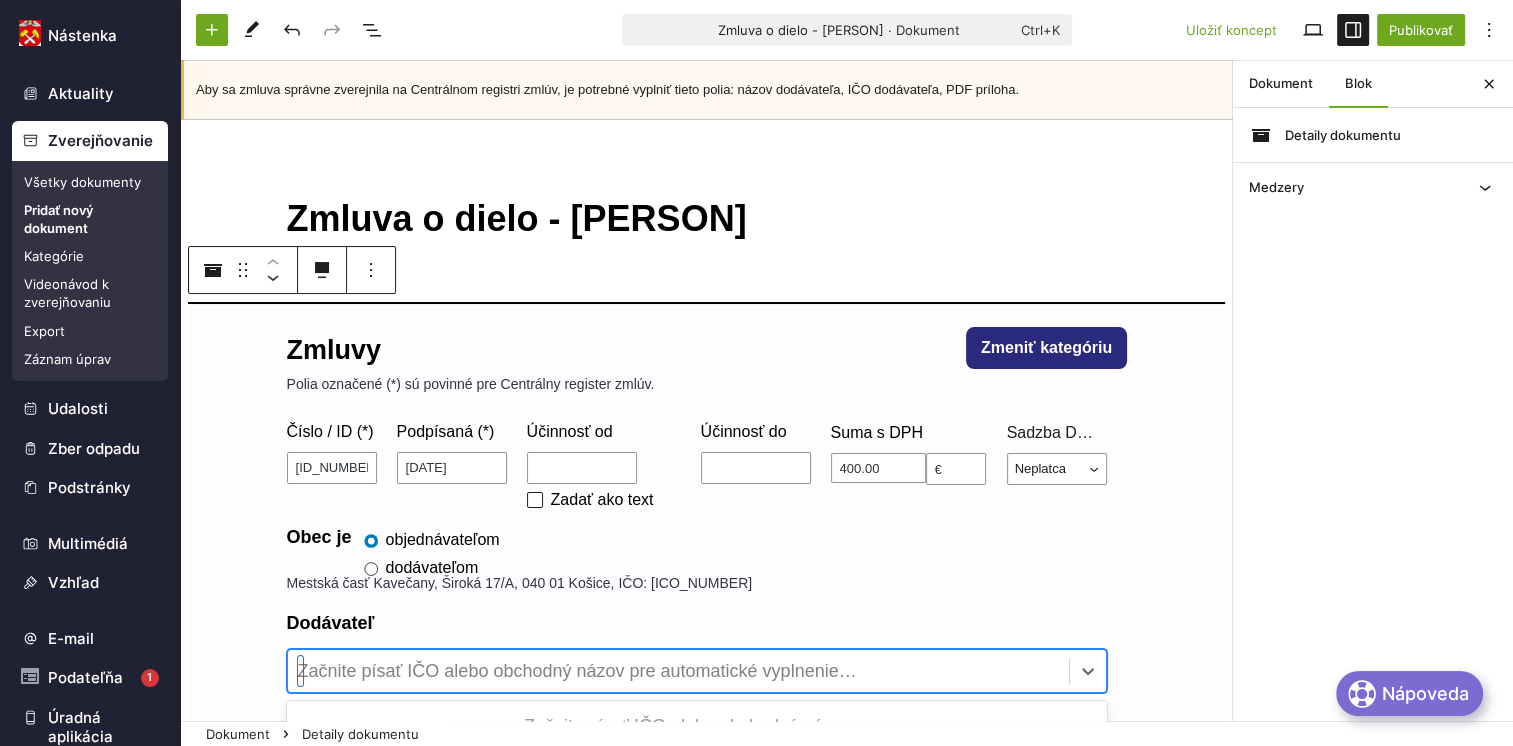 click at bounding box center (678, 671) 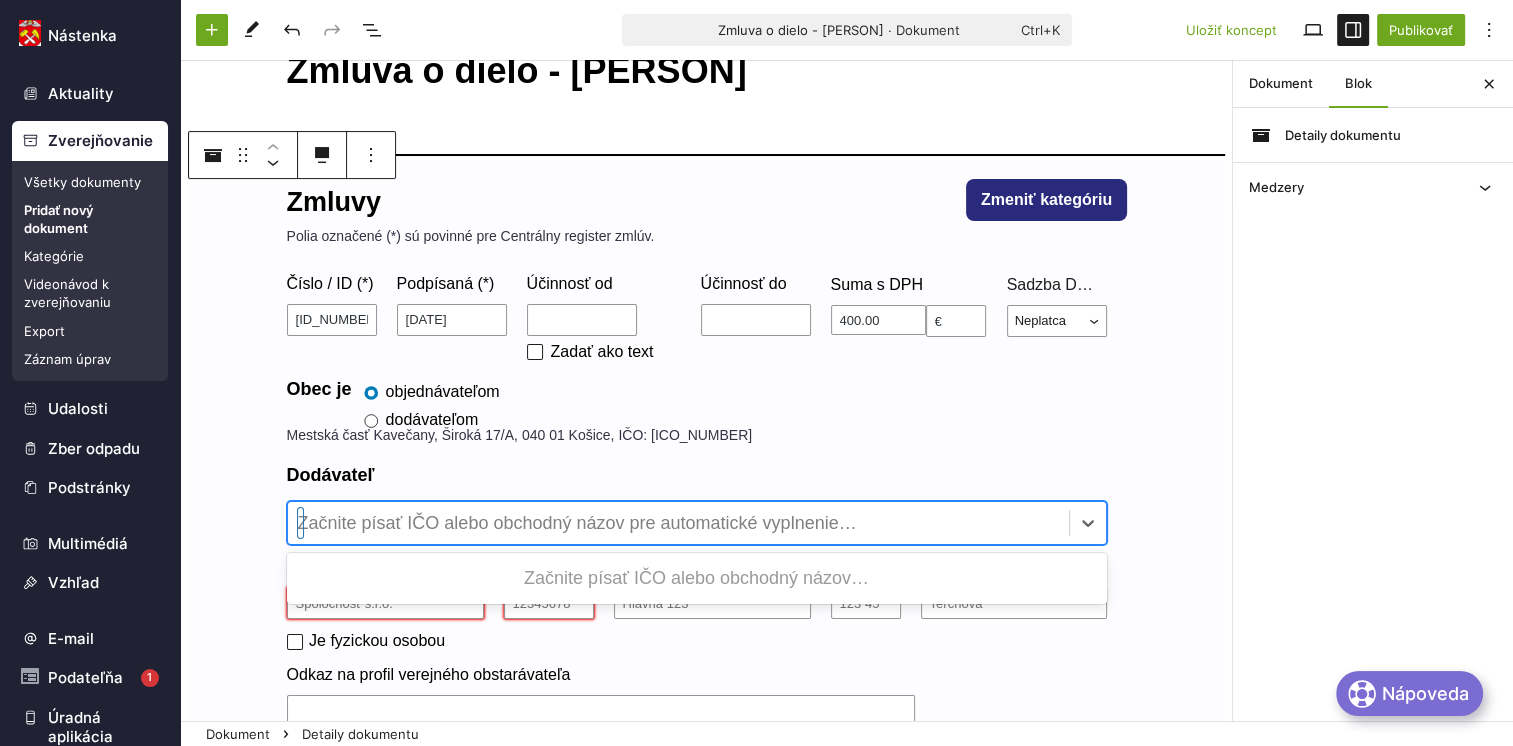 scroll, scrollTop: 213, scrollLeft: 0, axis: vertical 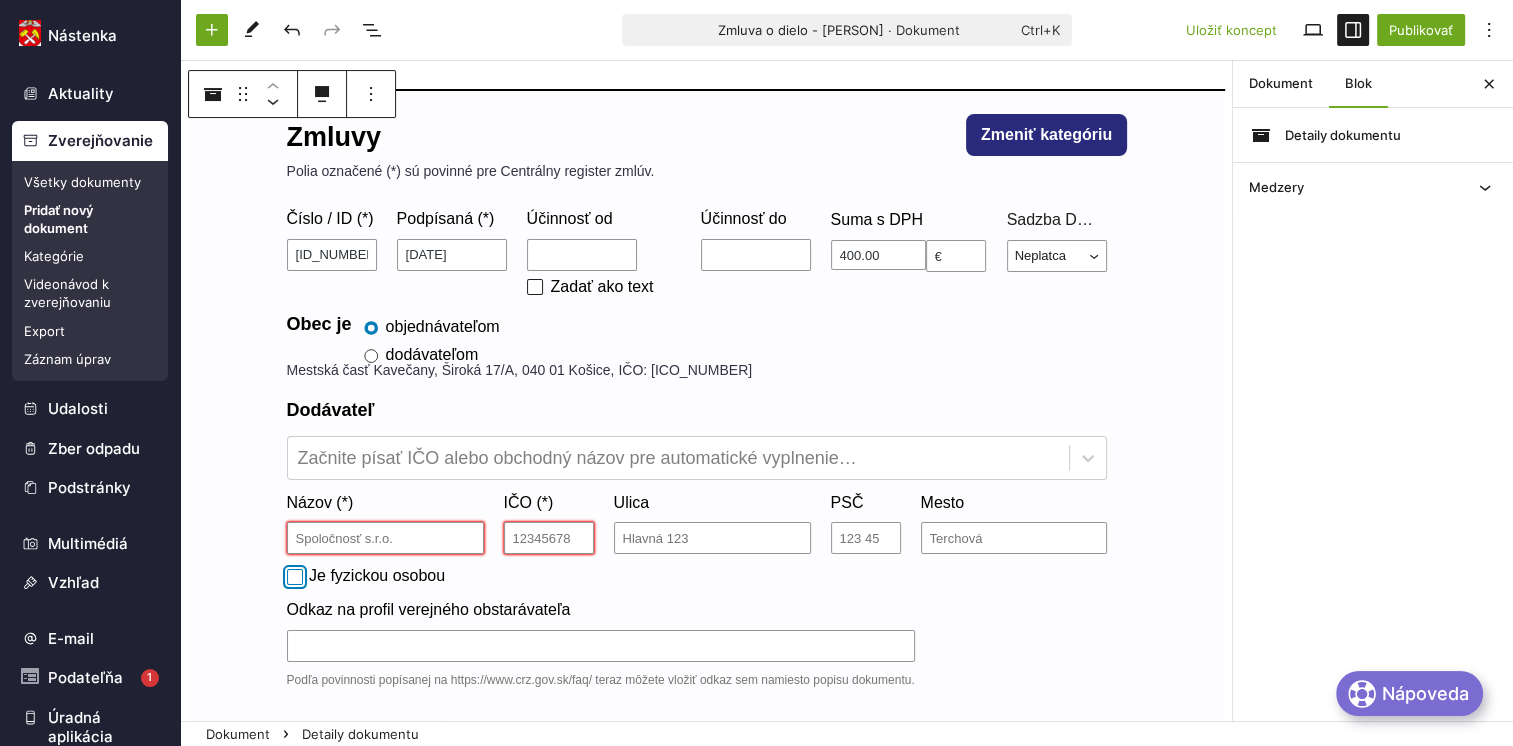 click on "Je fyzickou osobou" at bounding box center (295, 577) 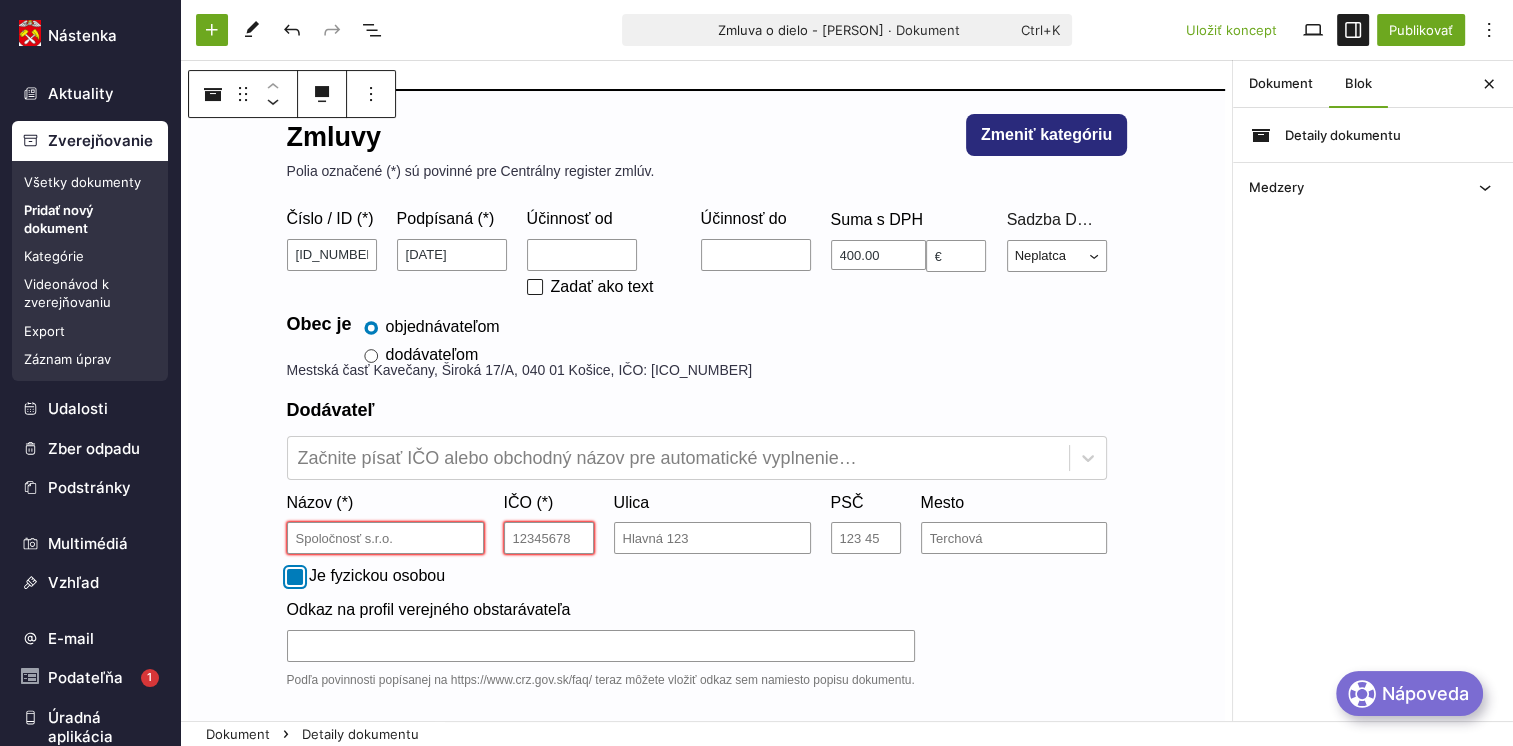 checkbox on "true" 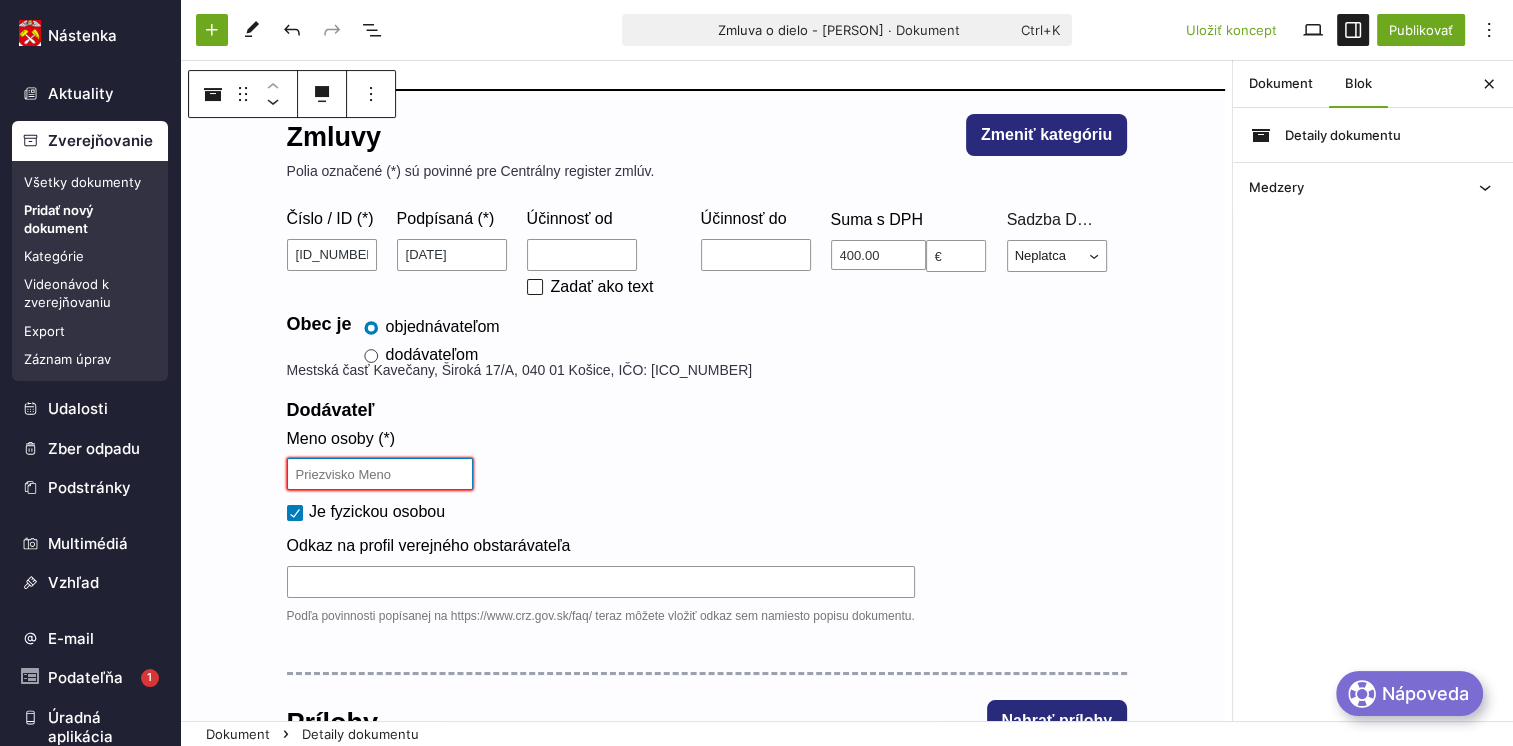 click on "Meno osoby (*)" at bounding box center (380, 474) 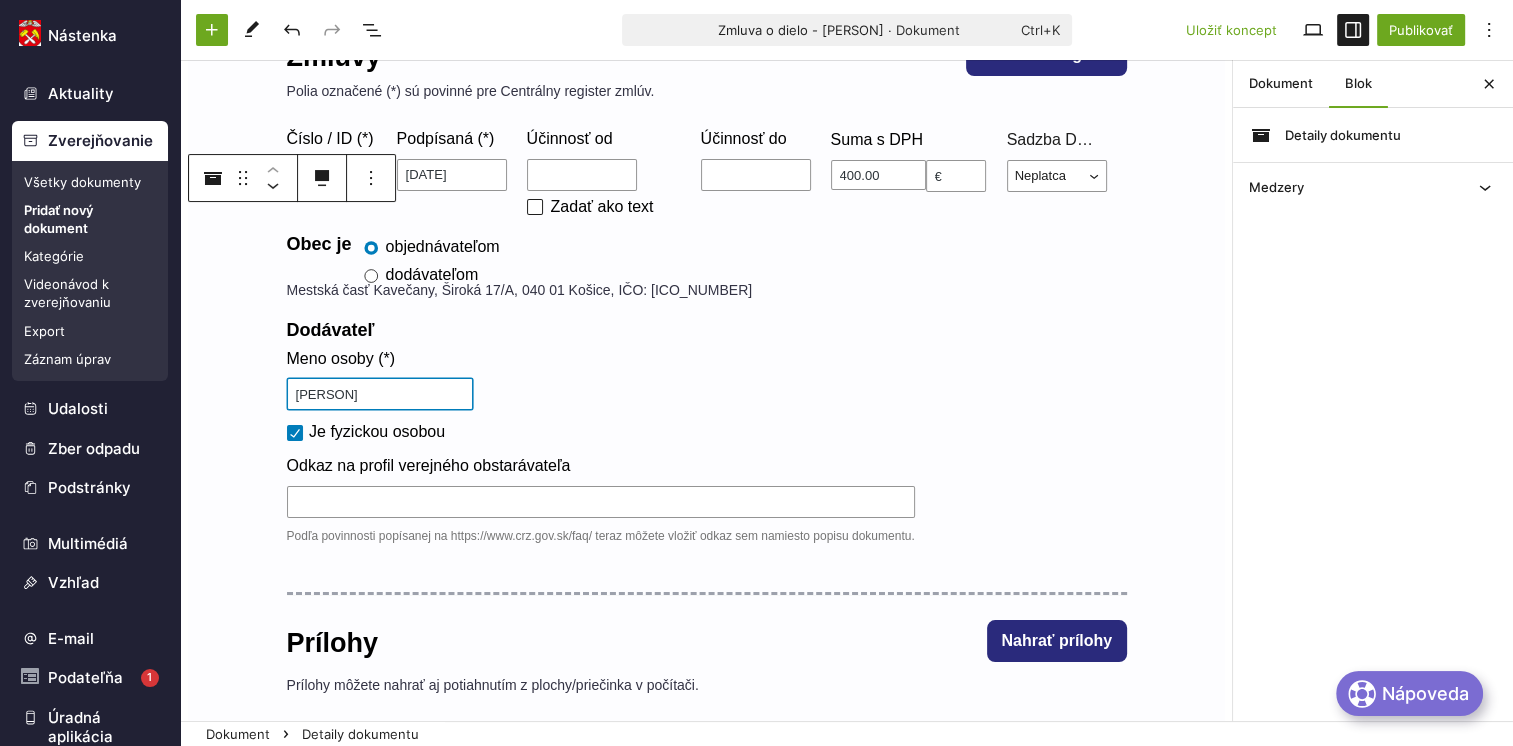scroll, scrollTop: 413, scrollLeft: 0, axis: vertical 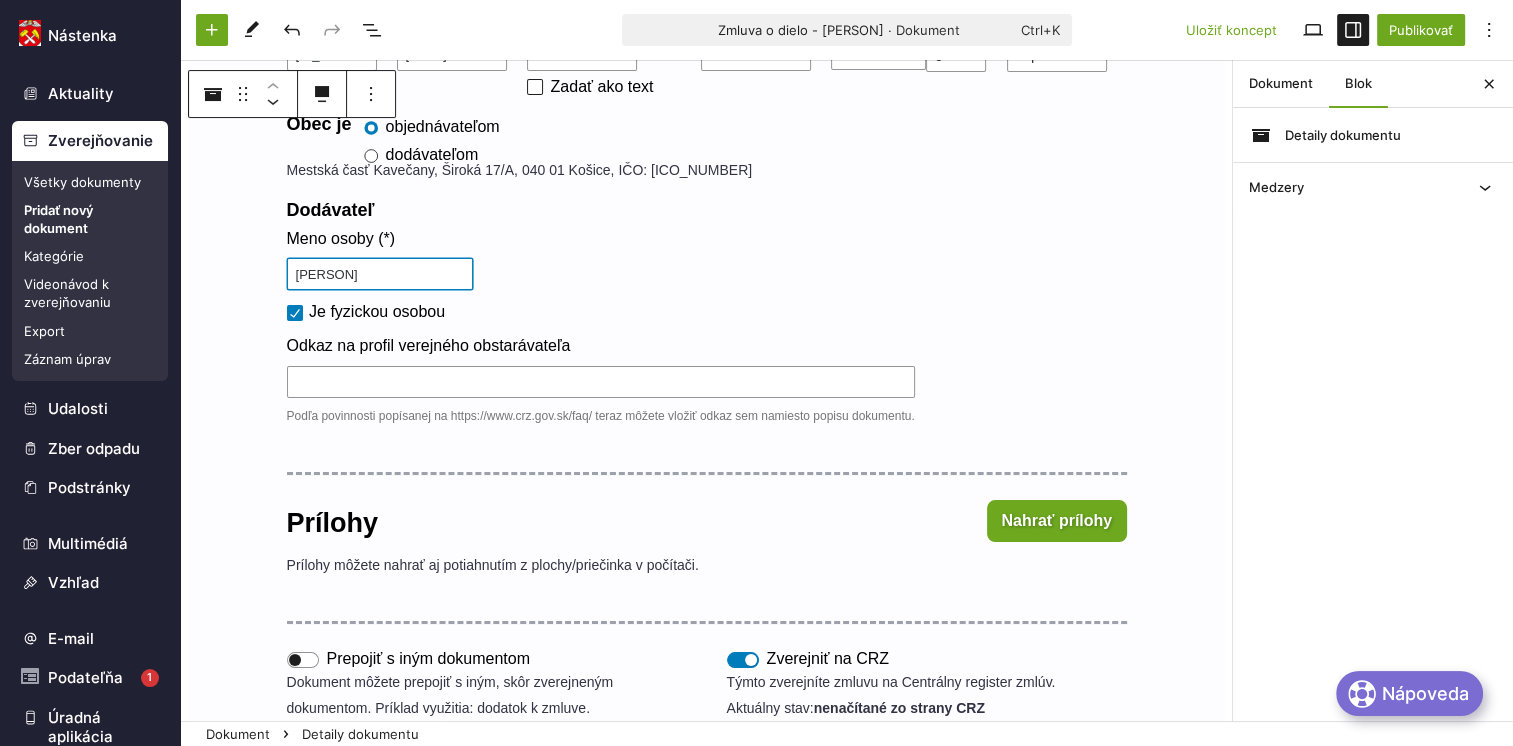 type on "Balčík Ondrej" 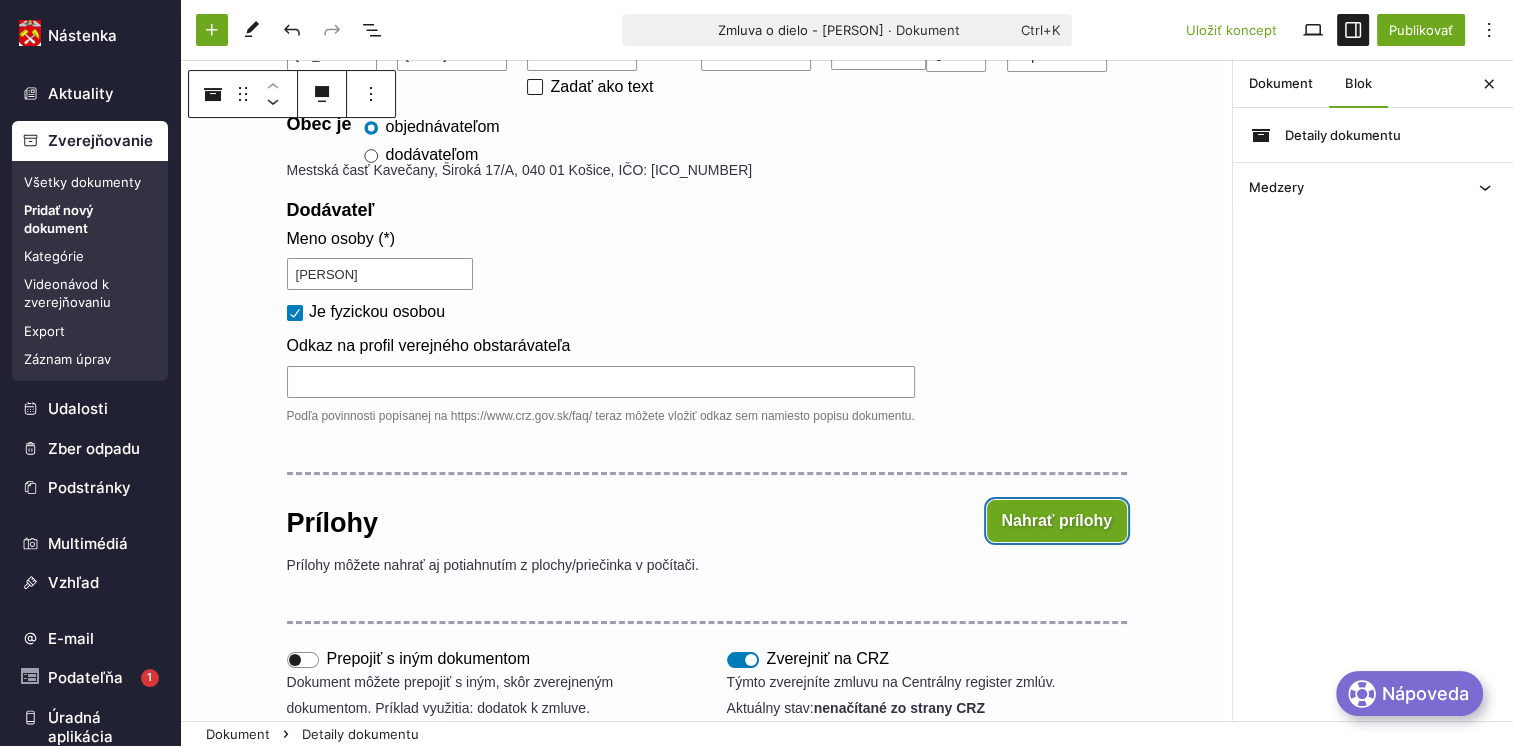 click on "Nahrať prílohy" at bounding box center (1057, 521) 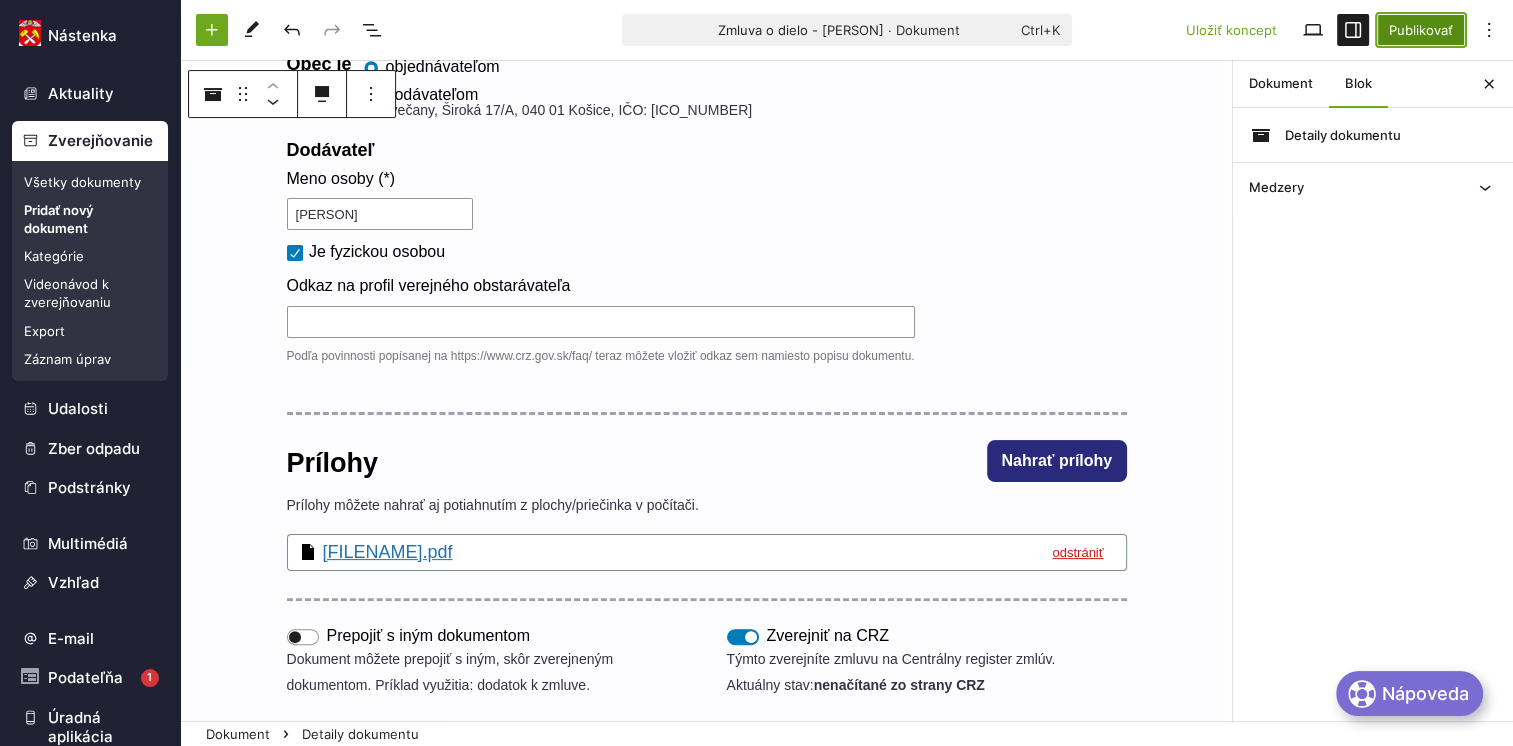 click on "Publikovať" at bounding box center (1421, 30) 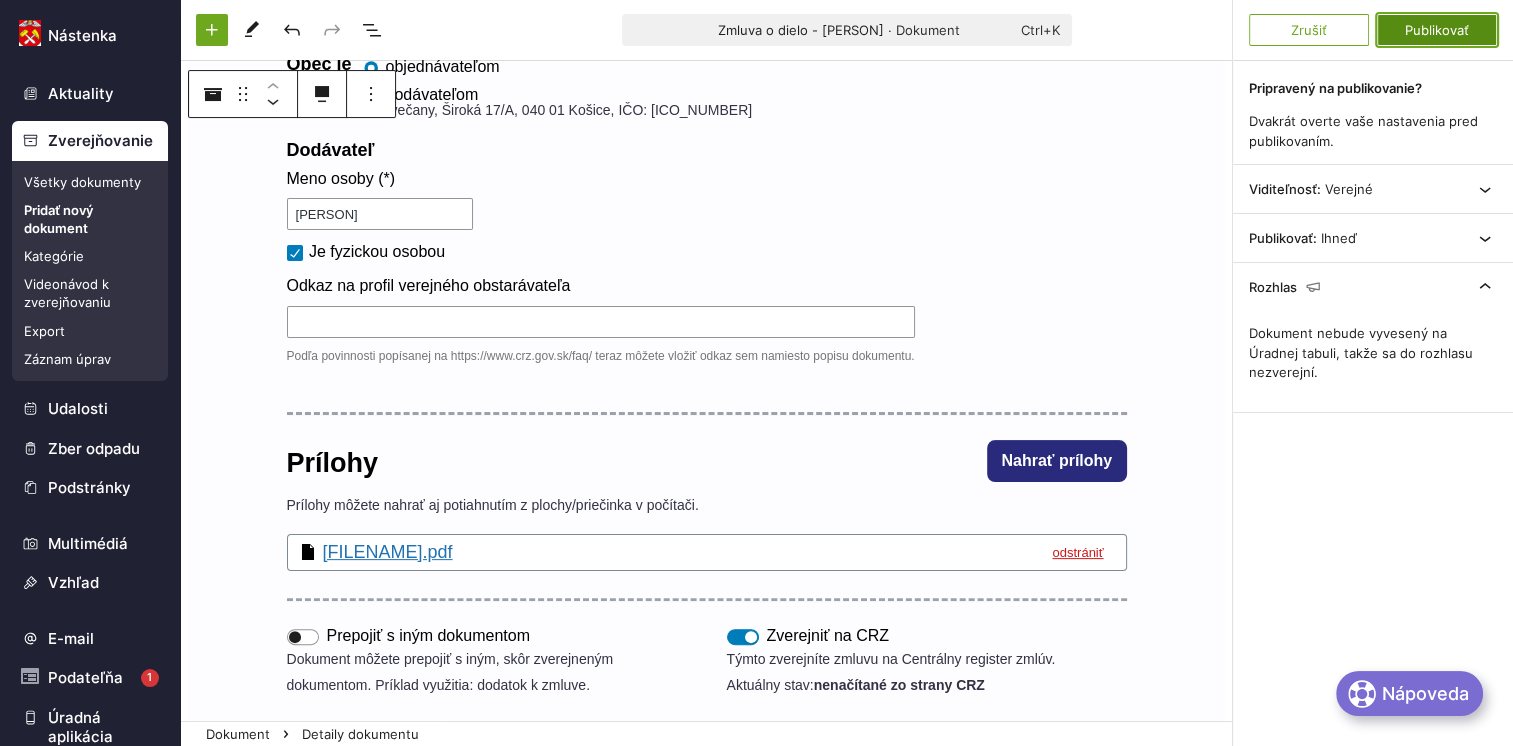 click on "Publikovať" at bounding box center [1437, 30] 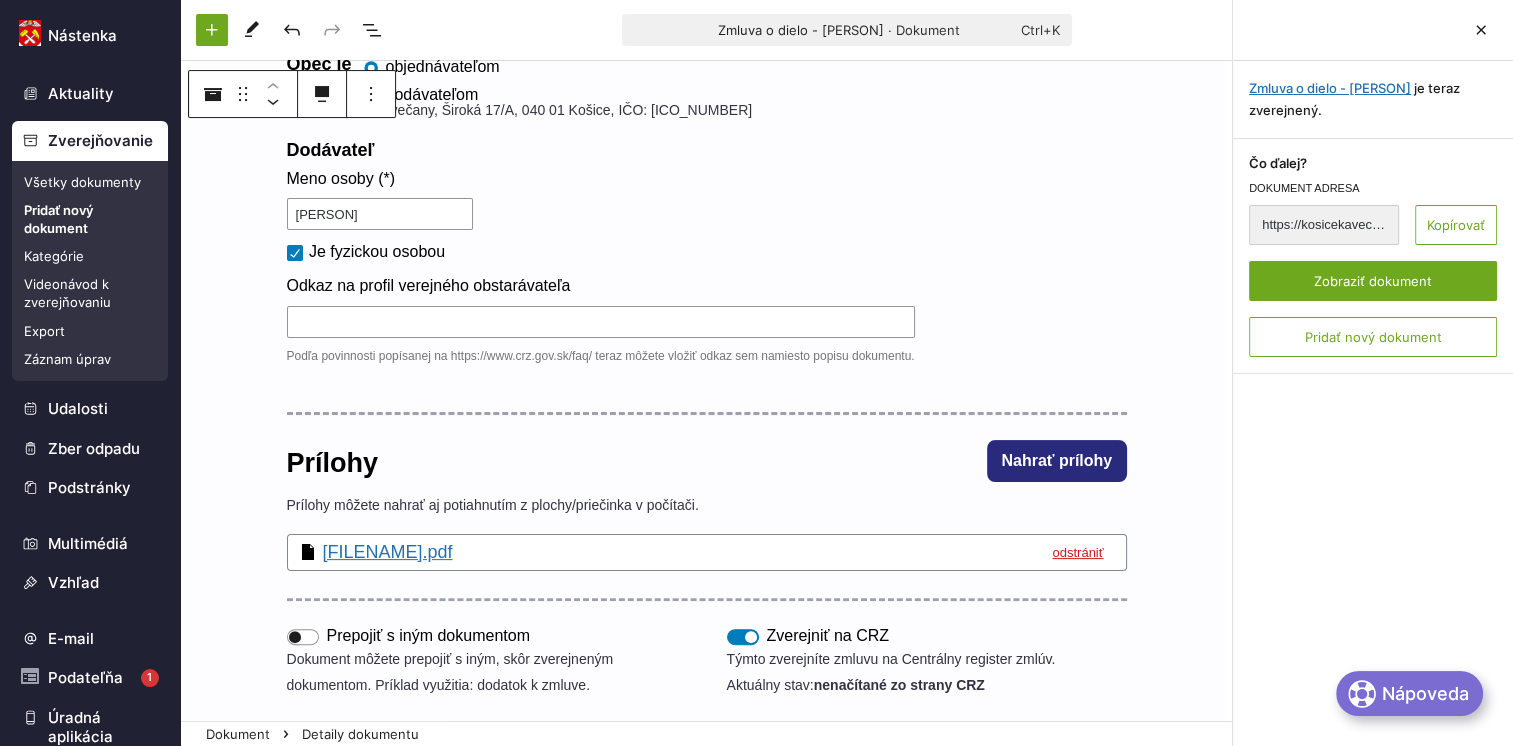 click on "Všetky dokumenty" at bounding box center [90, 182] 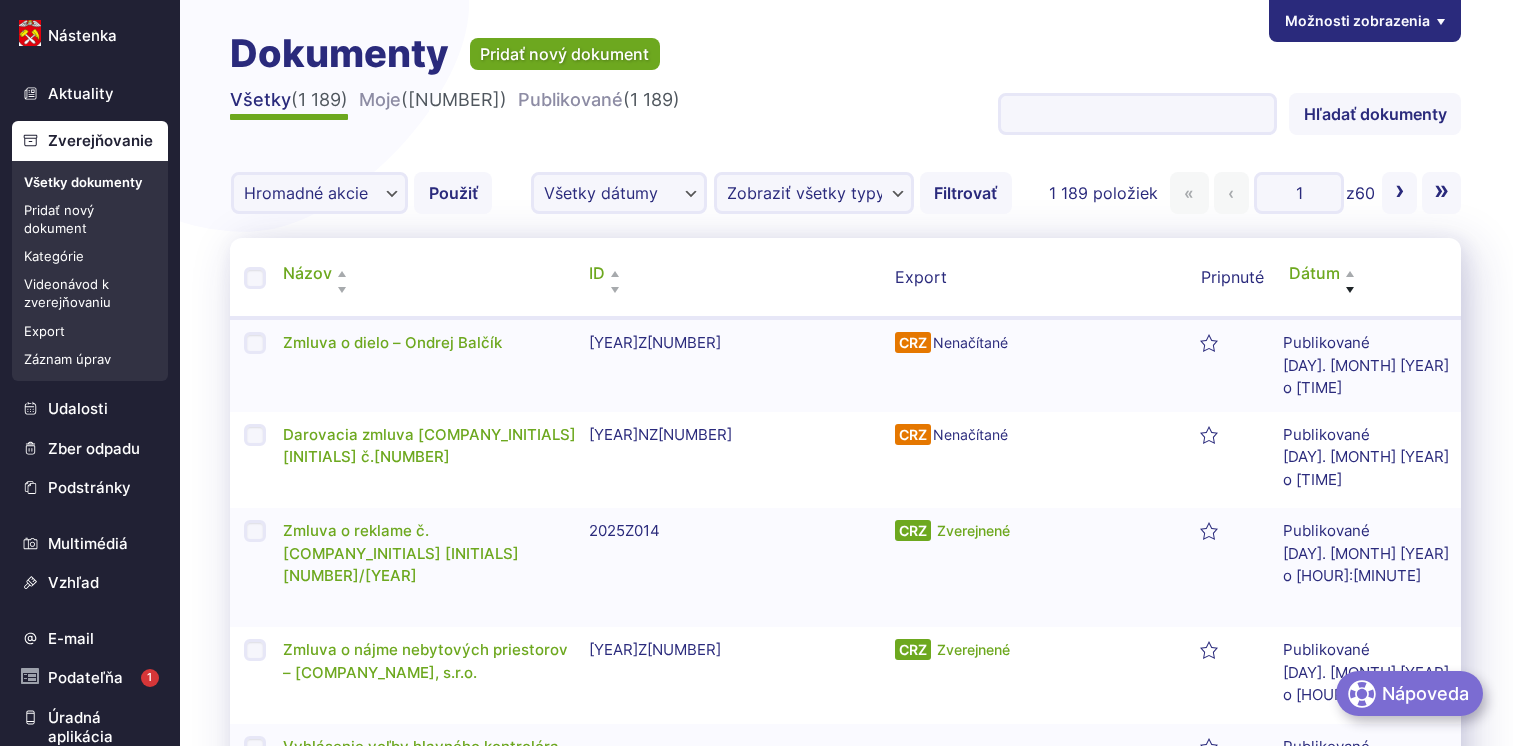 scroll, scrollTop: 0, scrollLeft: 0, axis: both 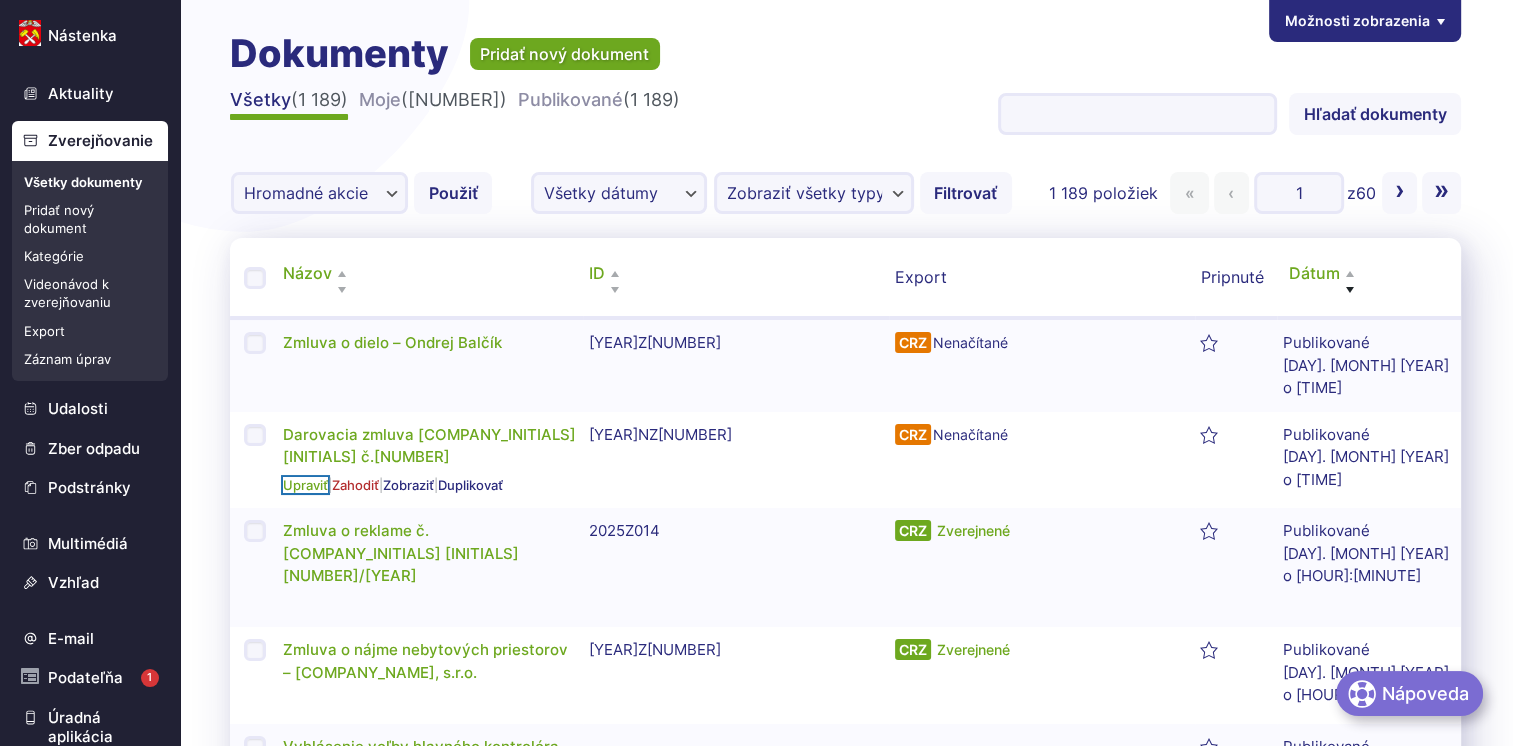 click on "Upraviť" at bounding box center (305, 485) 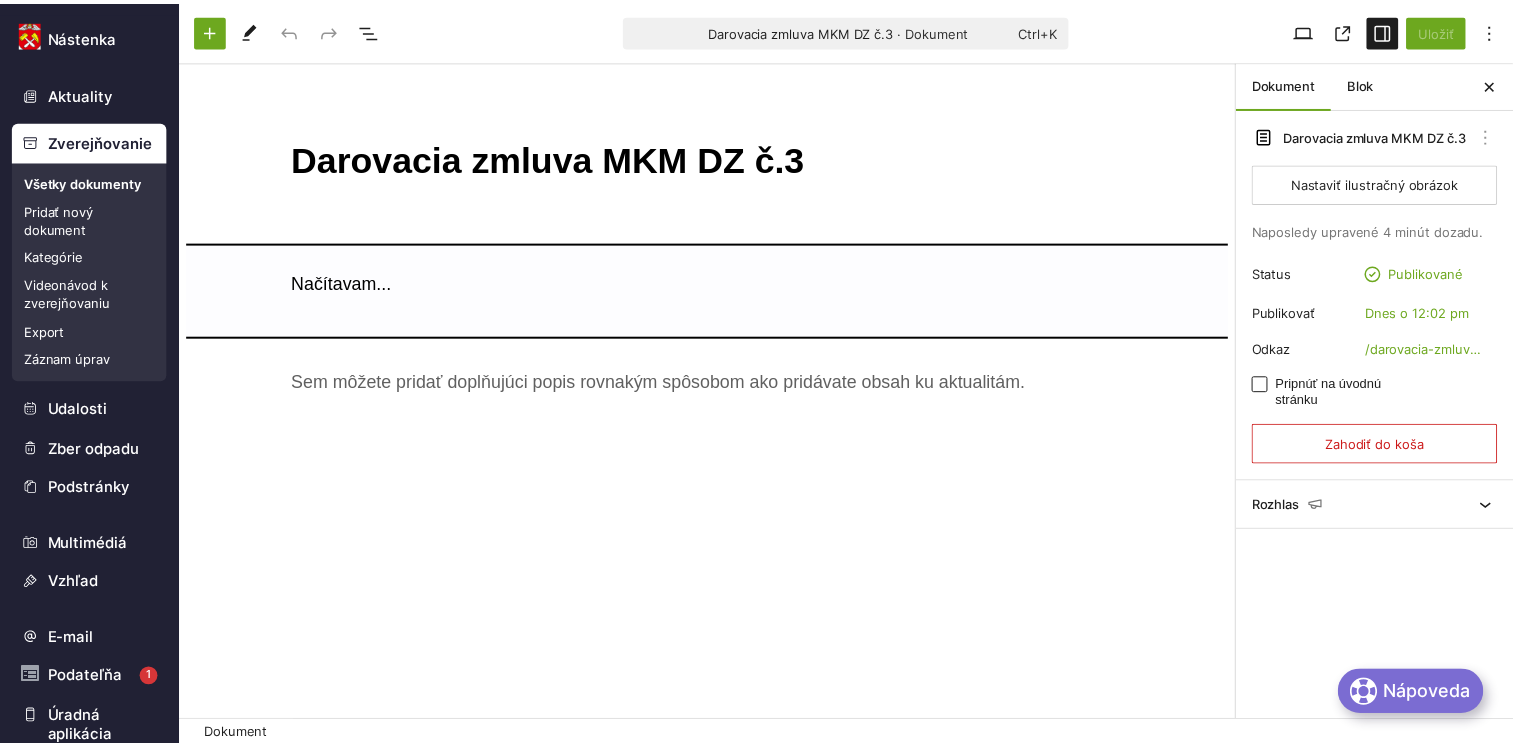 scroll, scrollTop: 0, scrollLeft: 0, axis: both 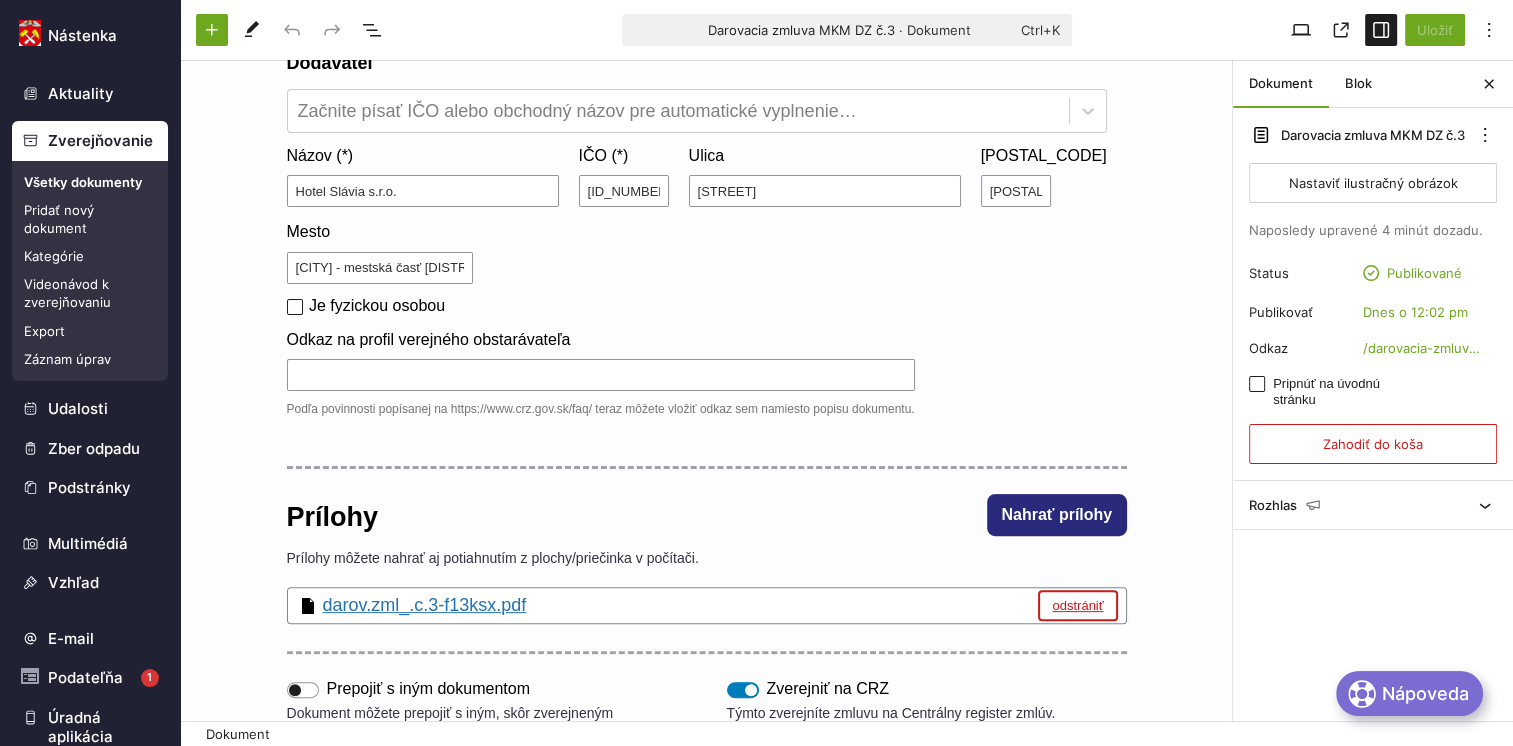 click on "odstrániť" at bounding box center [1077, 605] 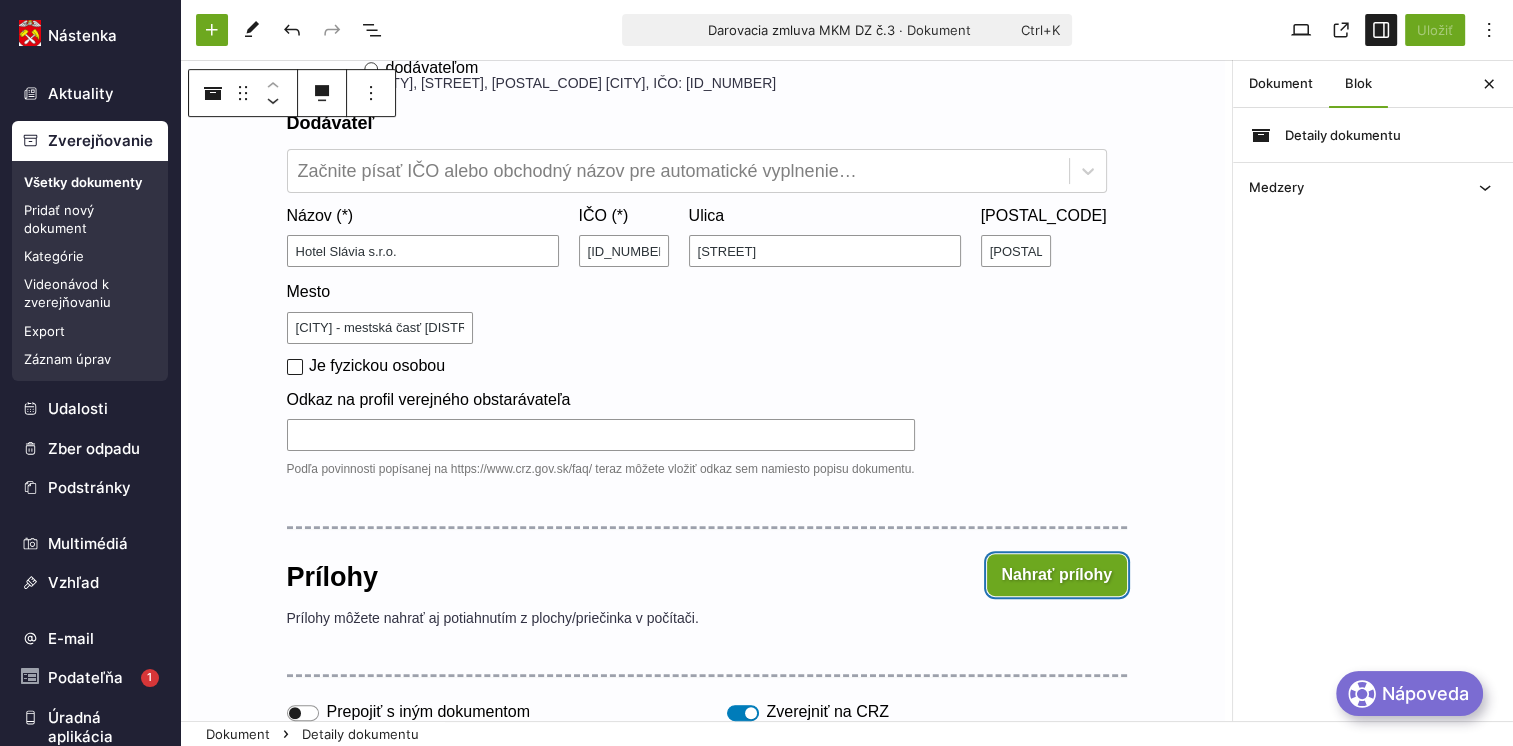 click on "Nahrať prílohy" at bounding box center [1057, 575] 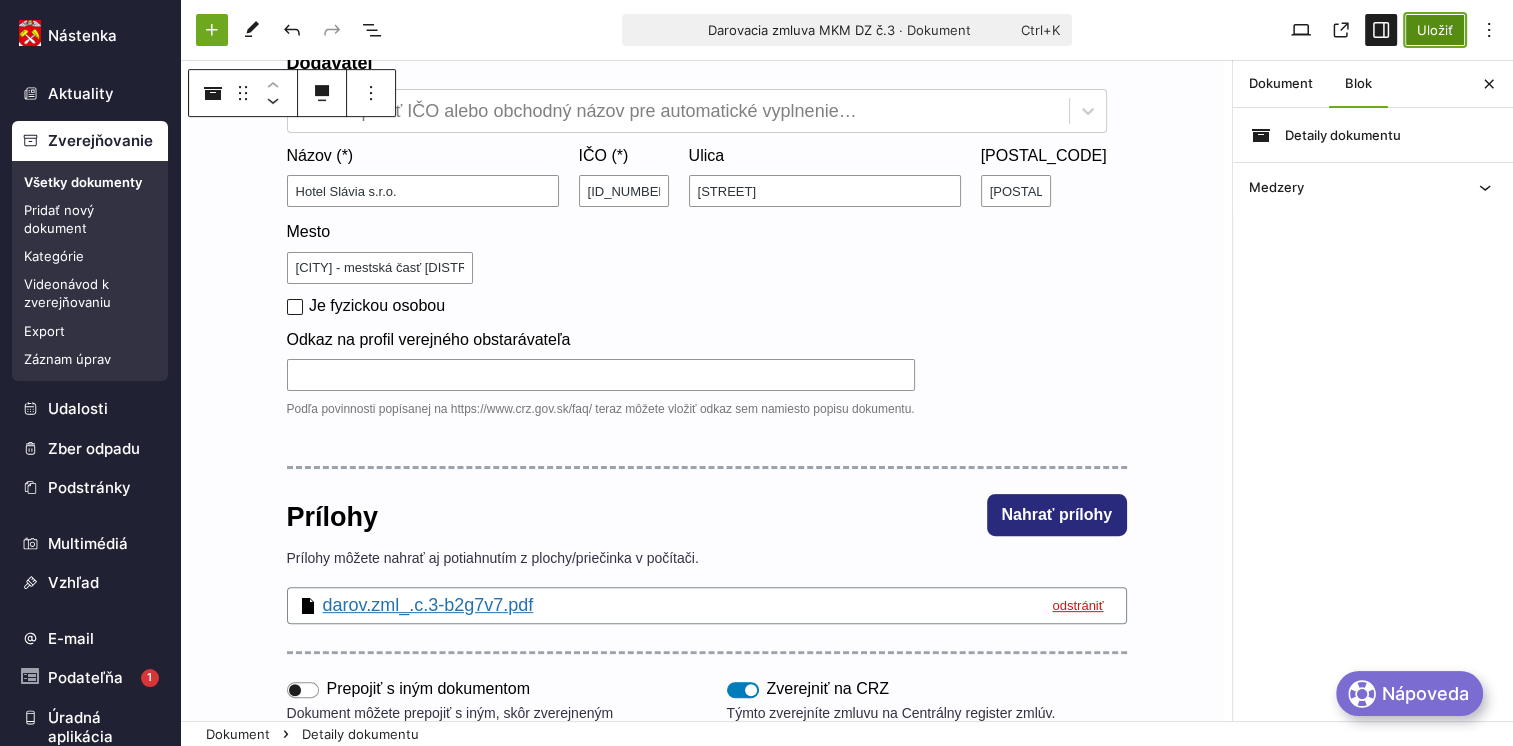 click on "Uložiť" at bounding box center (1435, 30) 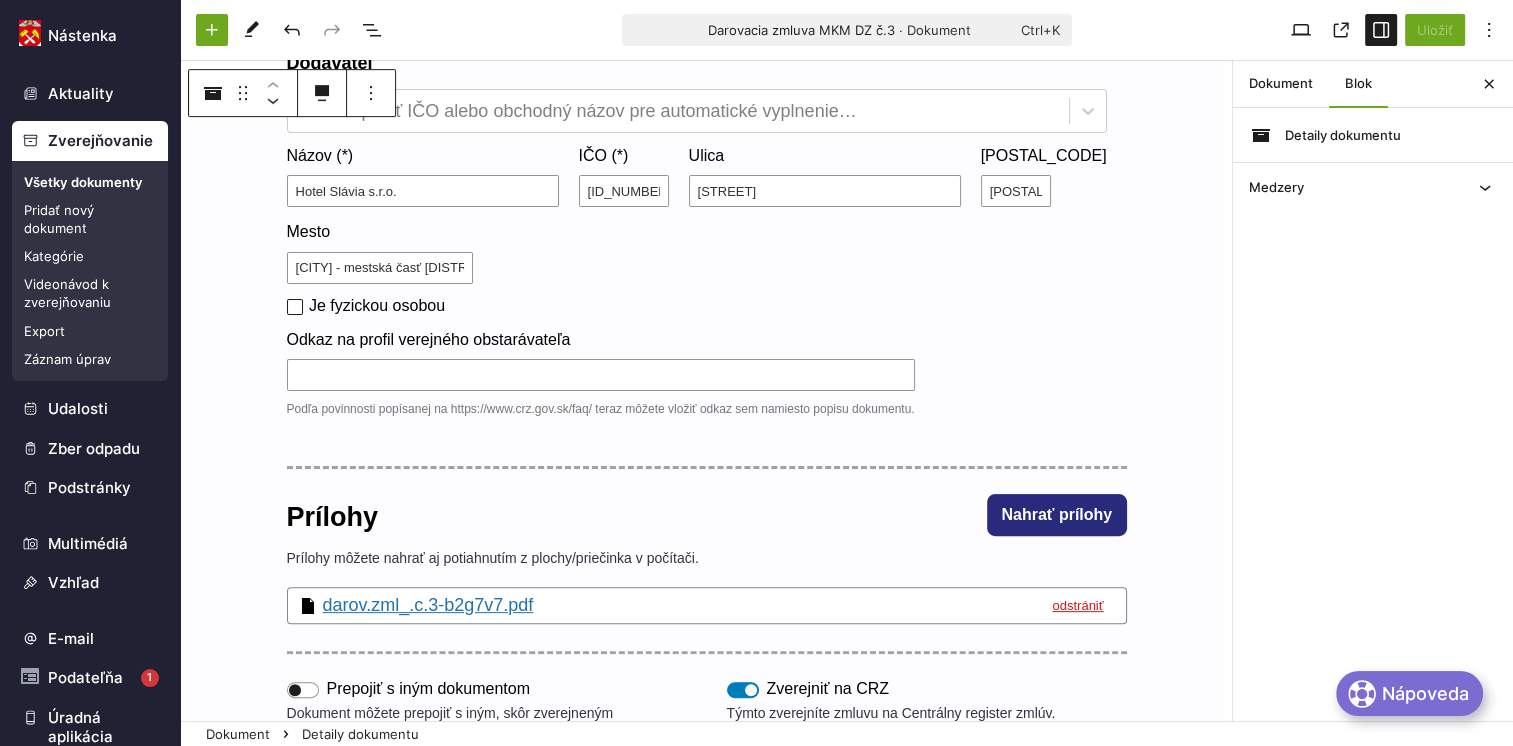 click on "Všetky dokumenty" at bounding box center [90, 182] 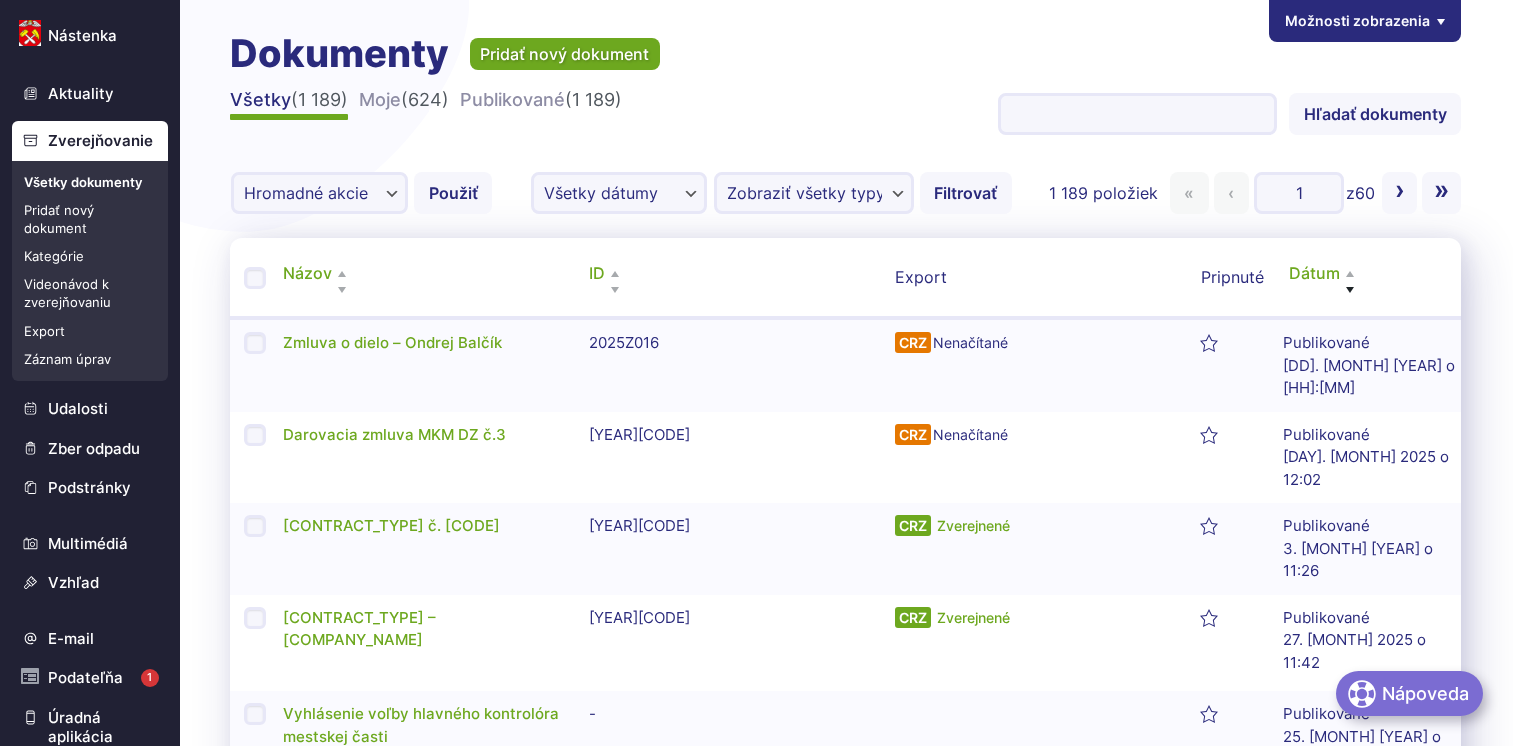 scroll, scrollTop: 0, scrollLeft: 0, axis: both 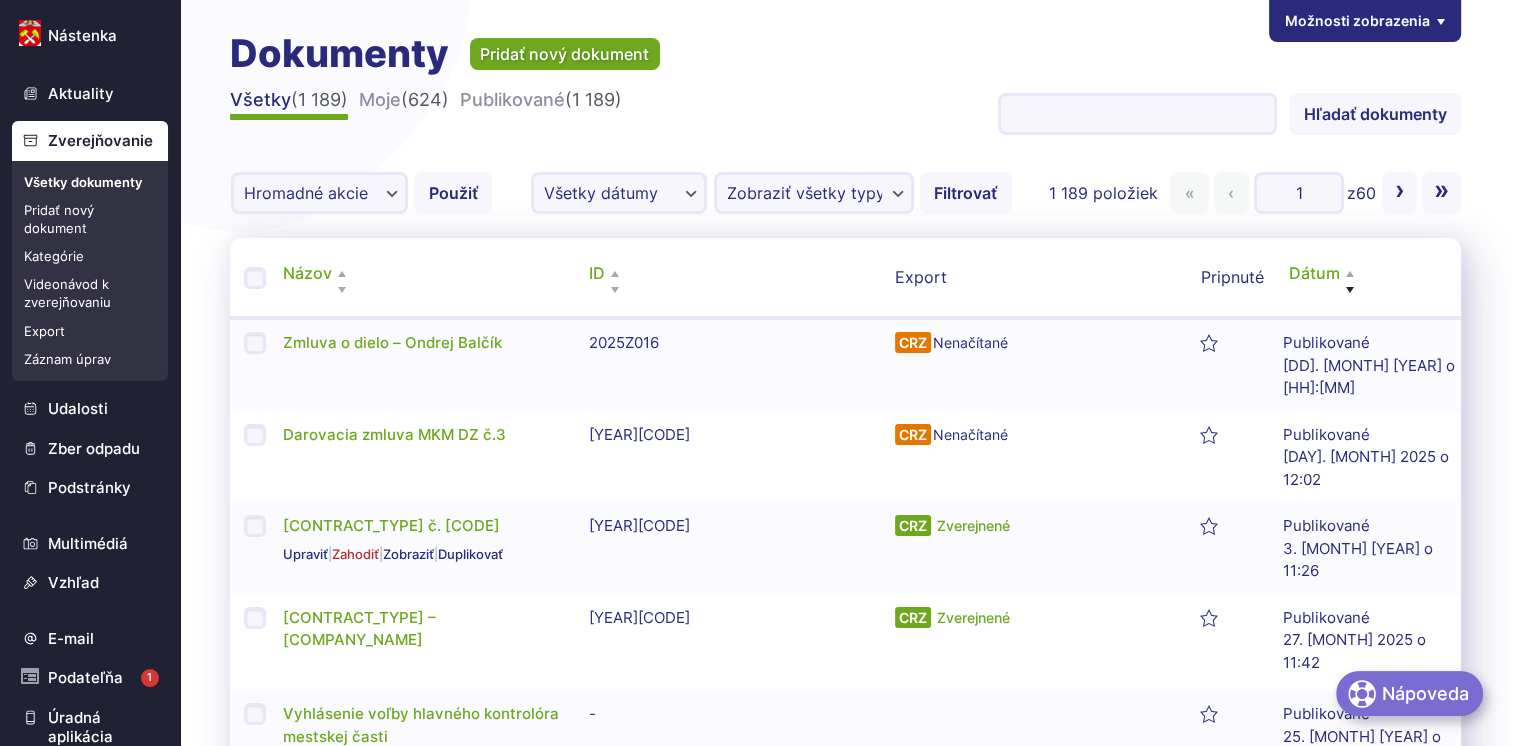 drag, startPoint x: 545, startPoint y: 488, endPoint x: 281, endPoint y: 495, distance: 264.09277 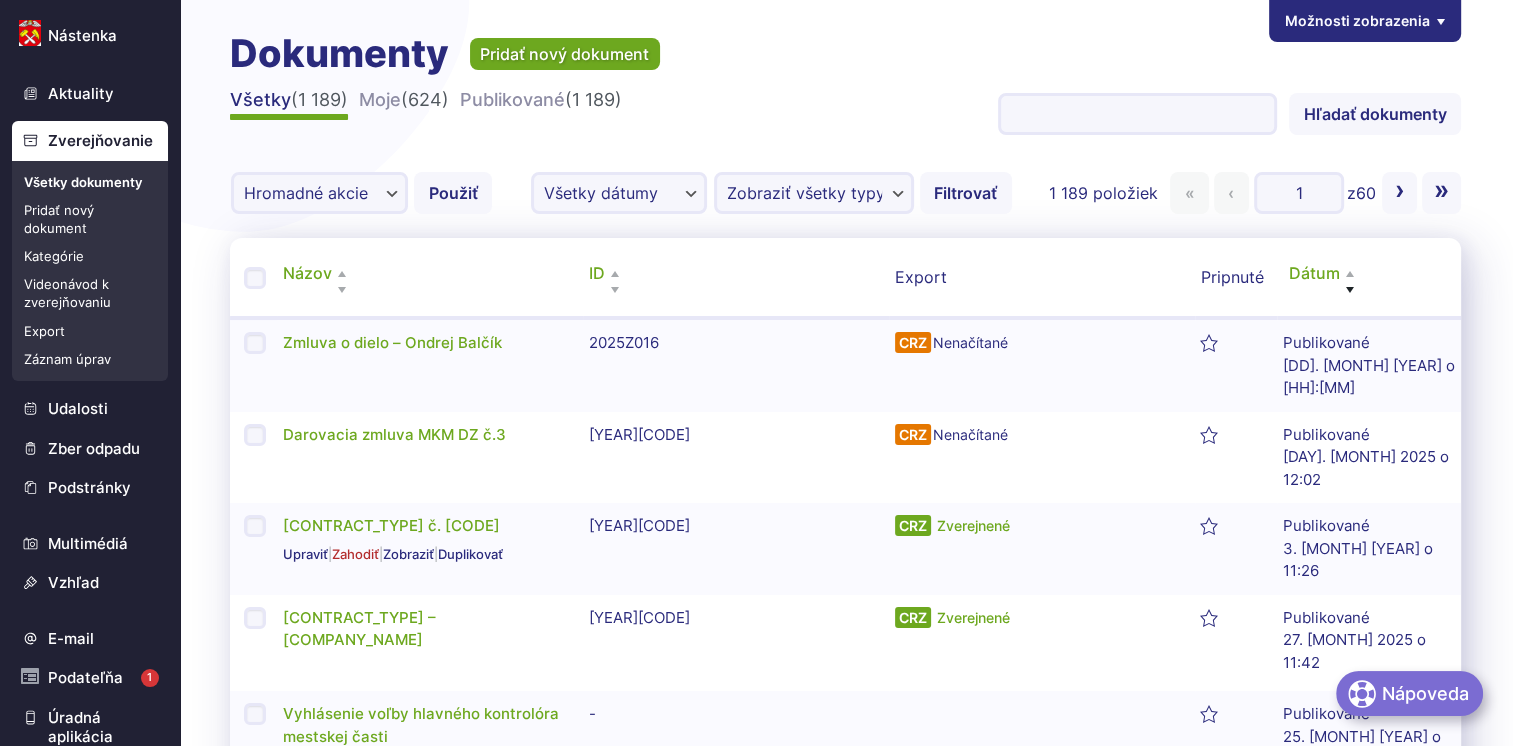 click on "Zmluva o reklame č. MKM R 01/[YEAR]
Zmluva o reklame č. MKM R 01/[YEAR] zmluva-o-reklame-c-mkm-r-01-[YEAR]
2
closed
closed
publish
03
07
[YEAR]
11
26
30
default Upraviť  |  Zahodiť  |  Zobraziť  |  Duplikovať Zobraziť viac podrobností" at bounding box center (430, 549) 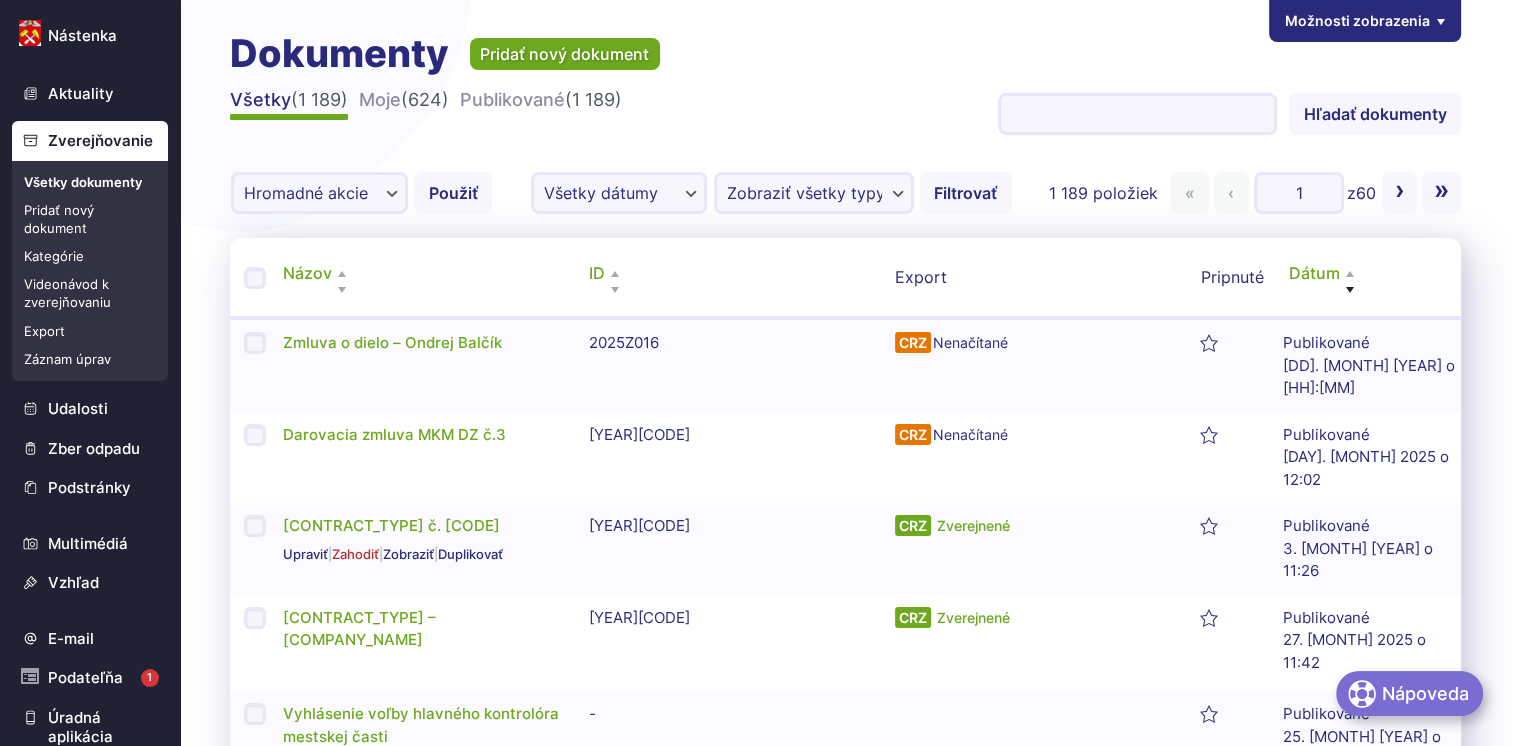 copy on "[CONTRACT_TYPE] č. [CODE]" 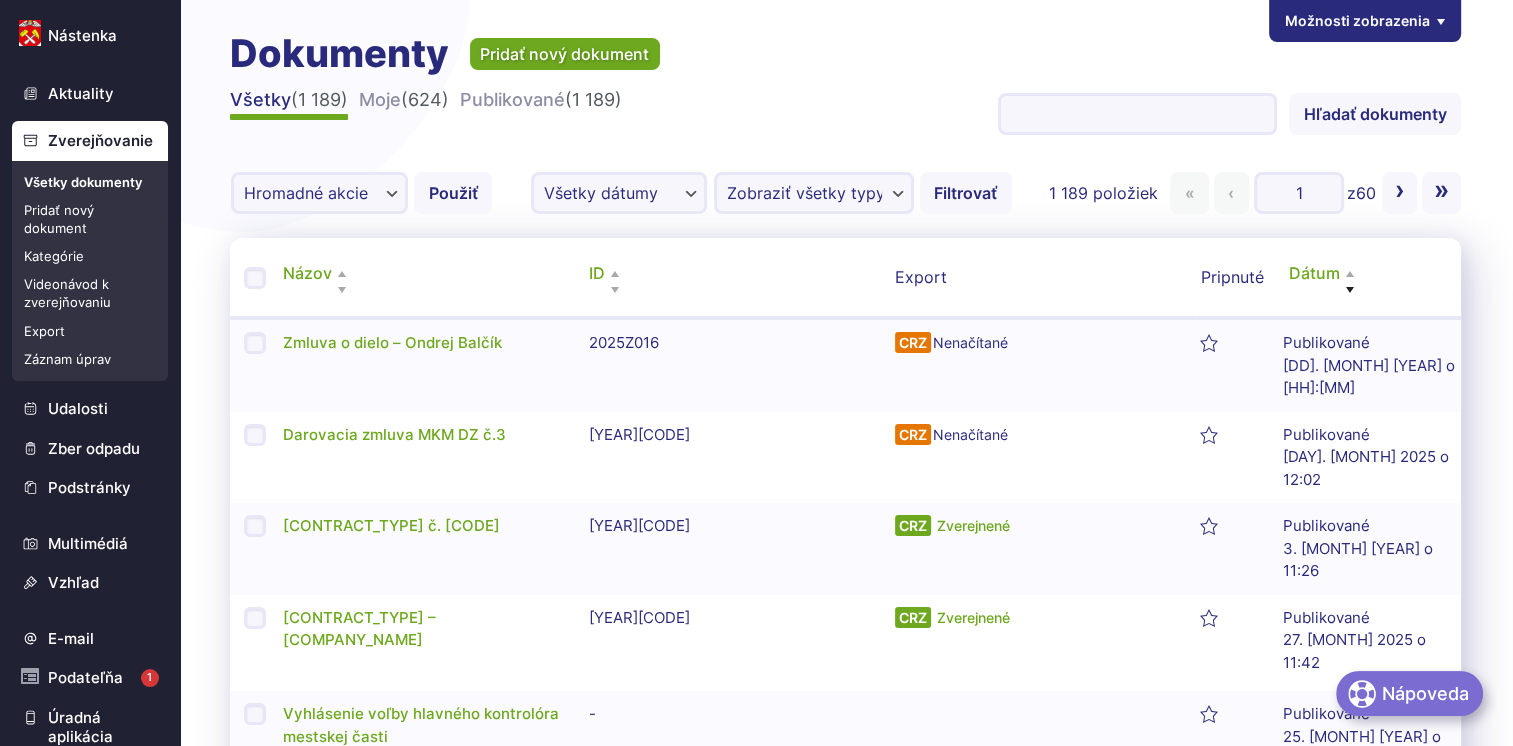 click on "Pridať nový dokument" at bounding box center (90, 219) 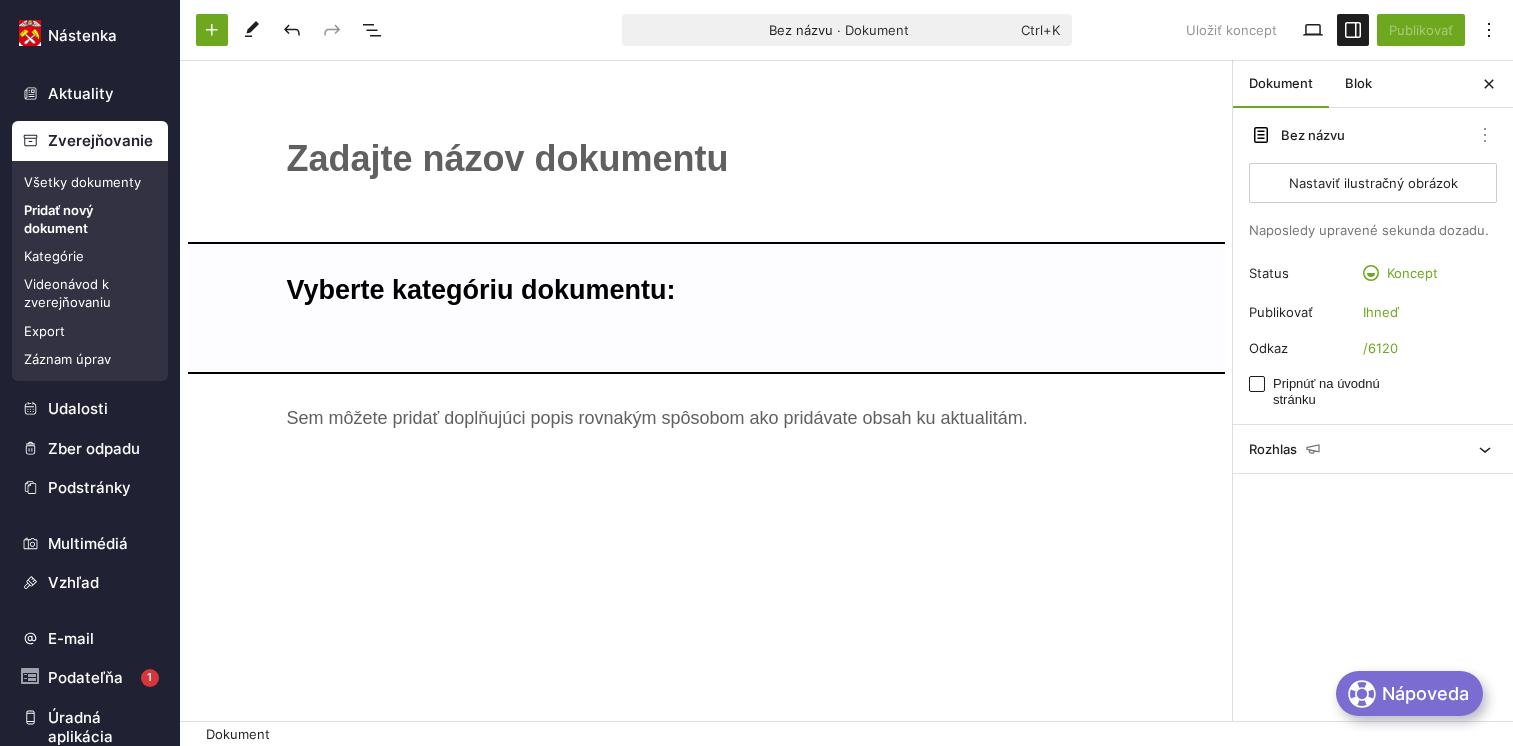 scroll, scrollTop: 0, scrollLeft: 0, axis: both 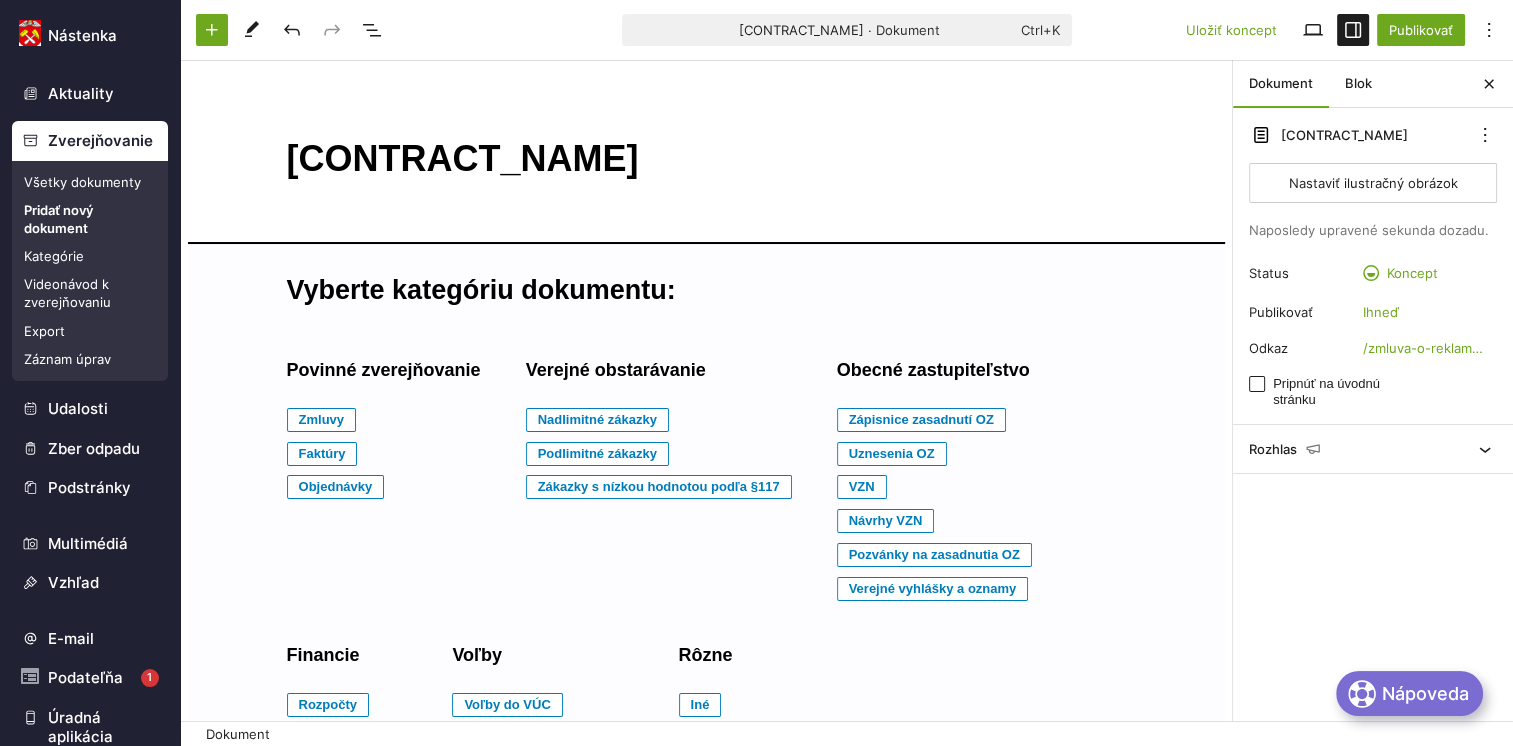 click on "Zmluva o reklame č. [COMPANY_INITIALS] [INITIALS] [NUMBER]/[YEAR]" at bounding box center [707, 159] 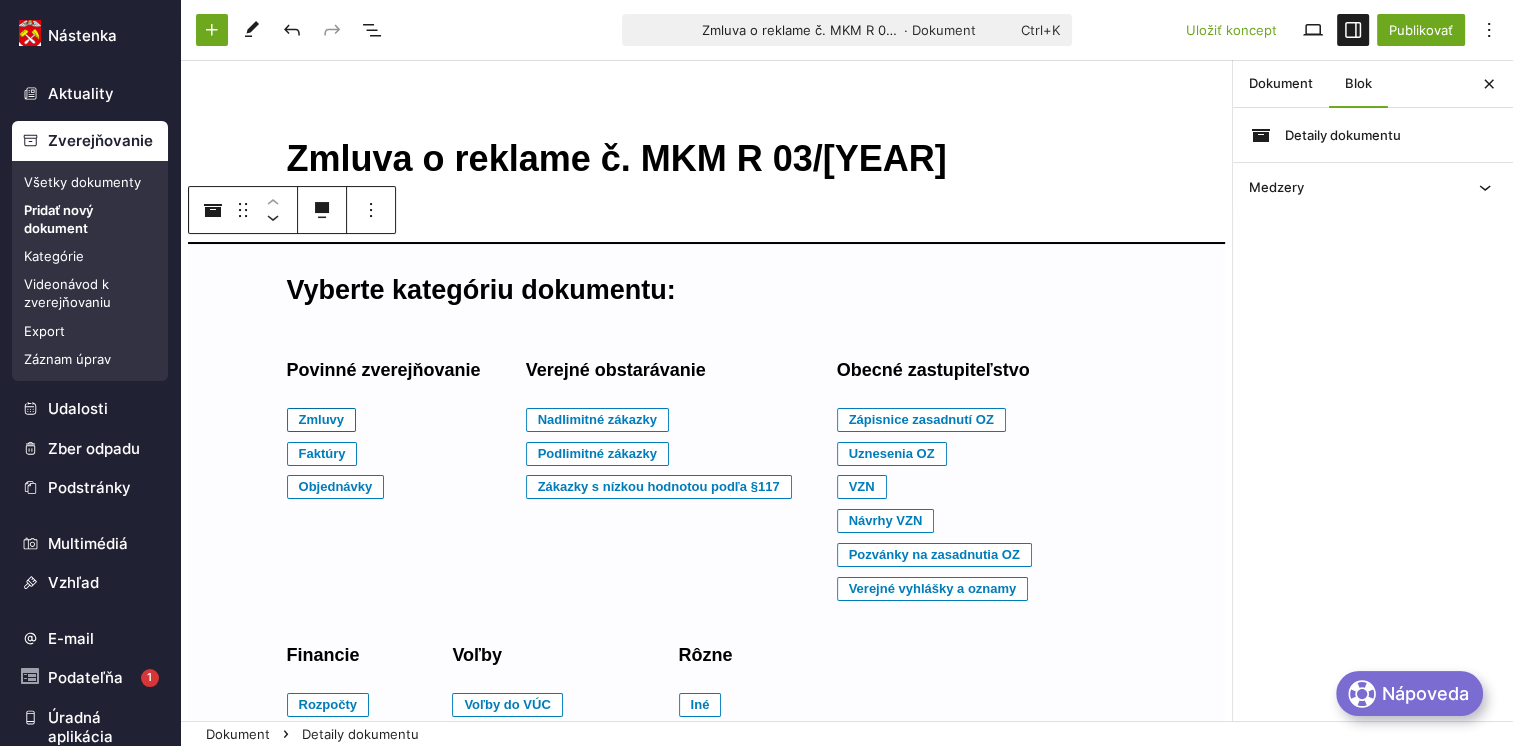 click on "Zmluvy" at bounding box center [322, 420] 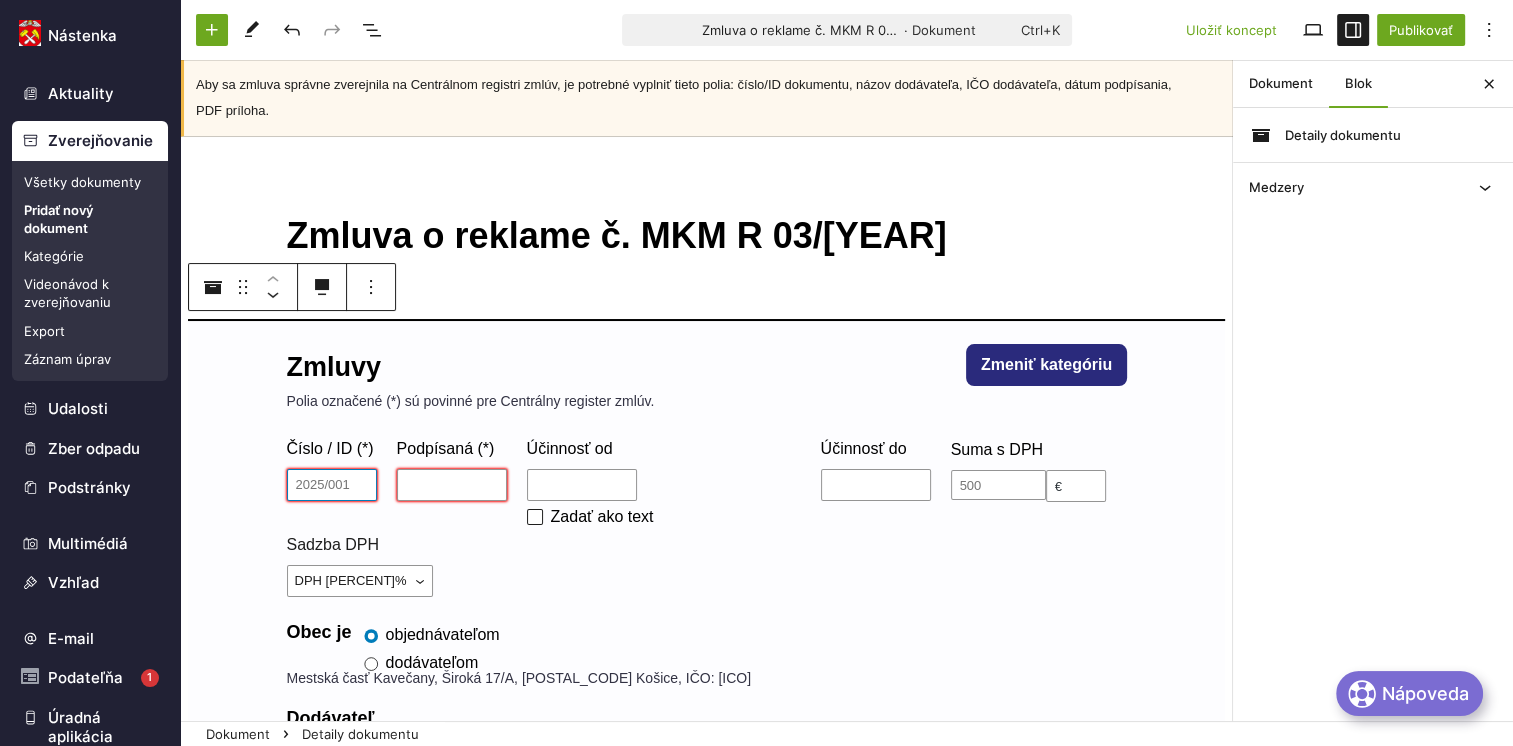 click on "Číslo / ID (*)" at bounding box center [332, 485] 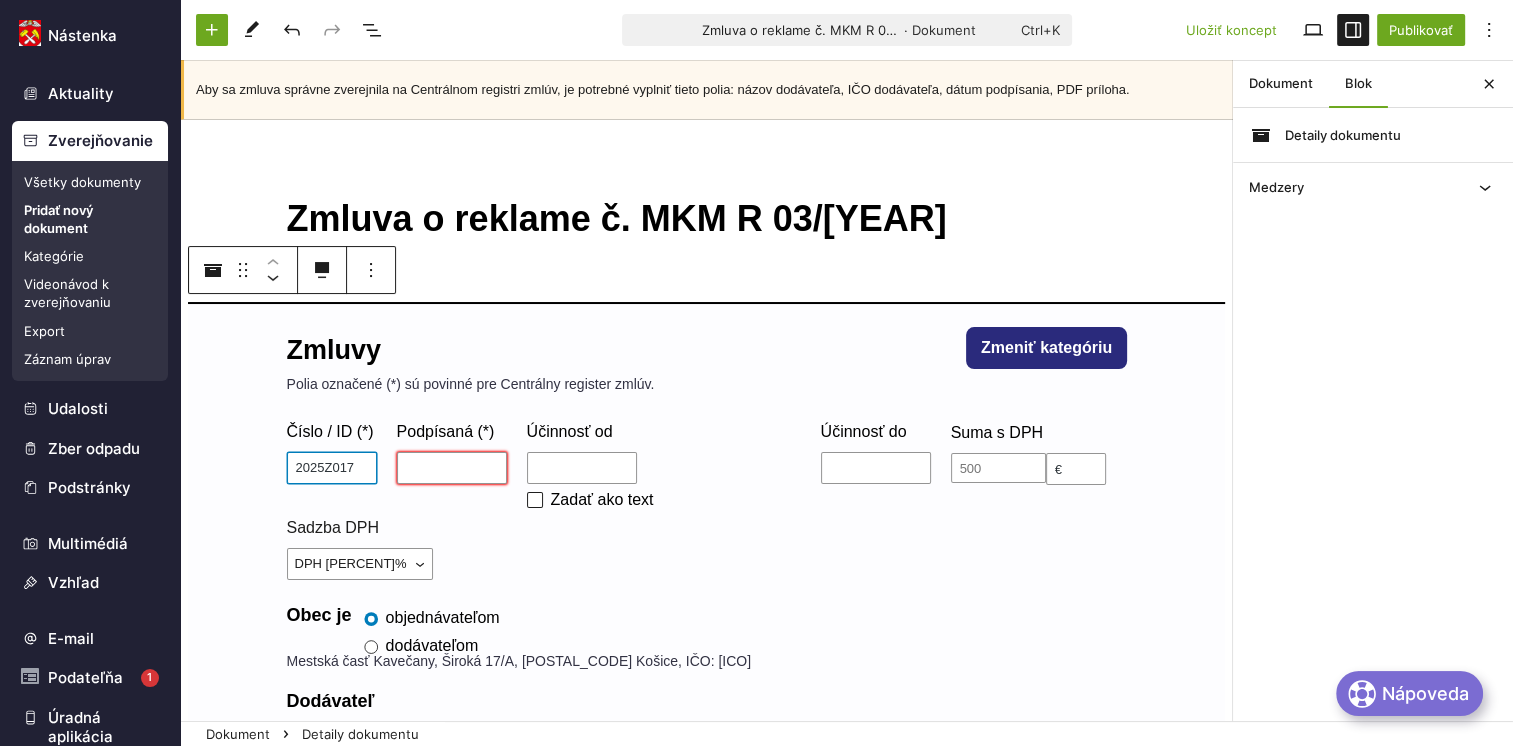type on "2025Z017" 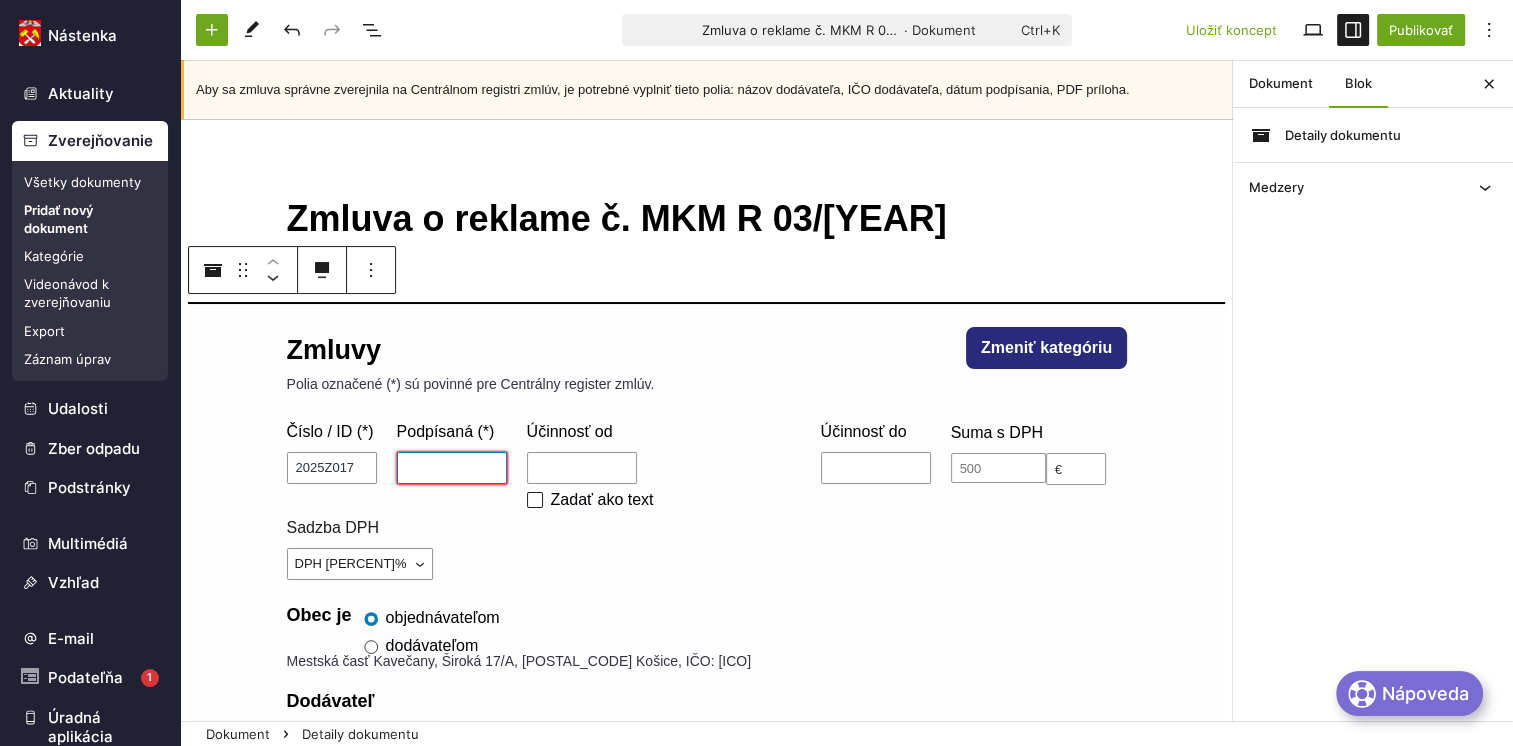 click on "Podpísaná (*)" at bounding box center (452, 468) 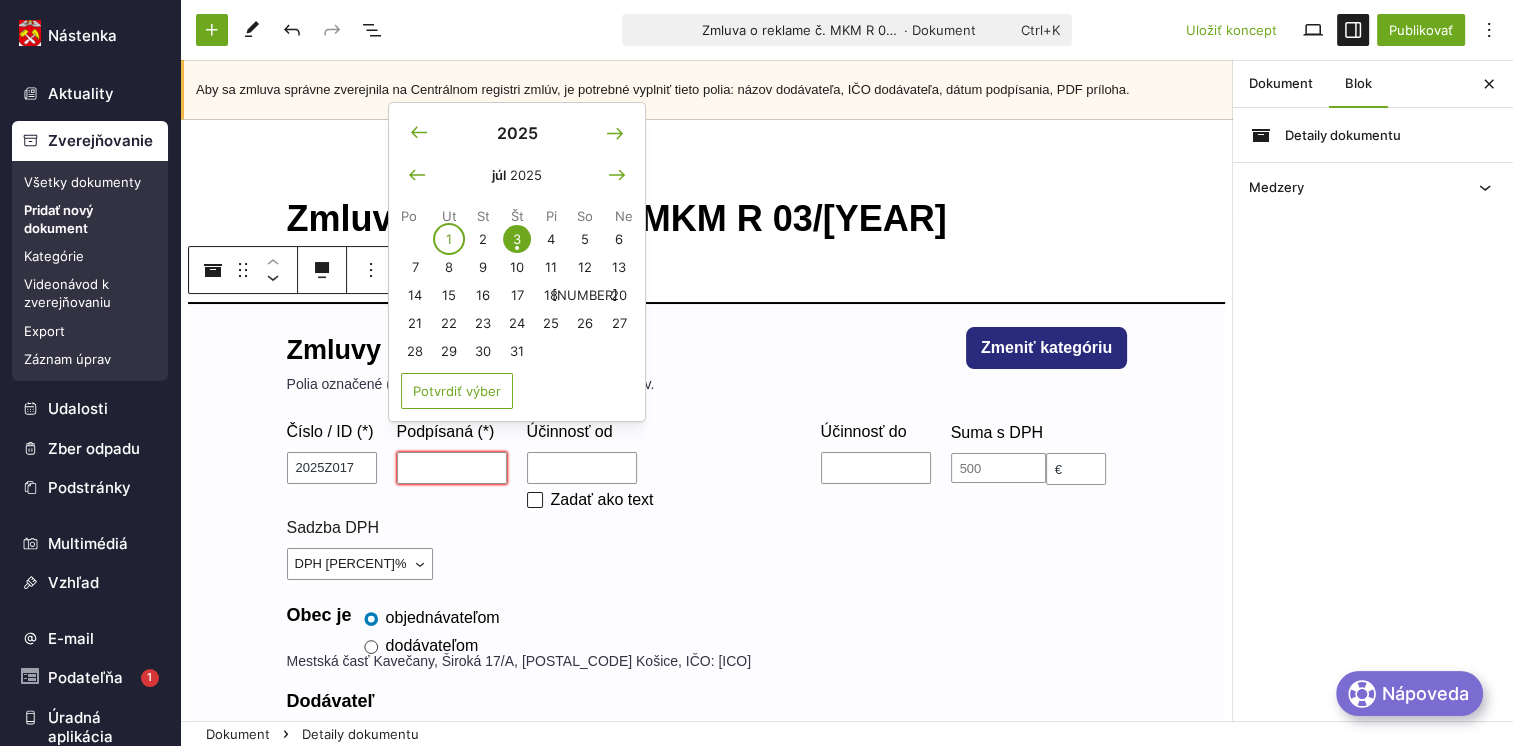 click on "1" at bounding box center (449, 239) 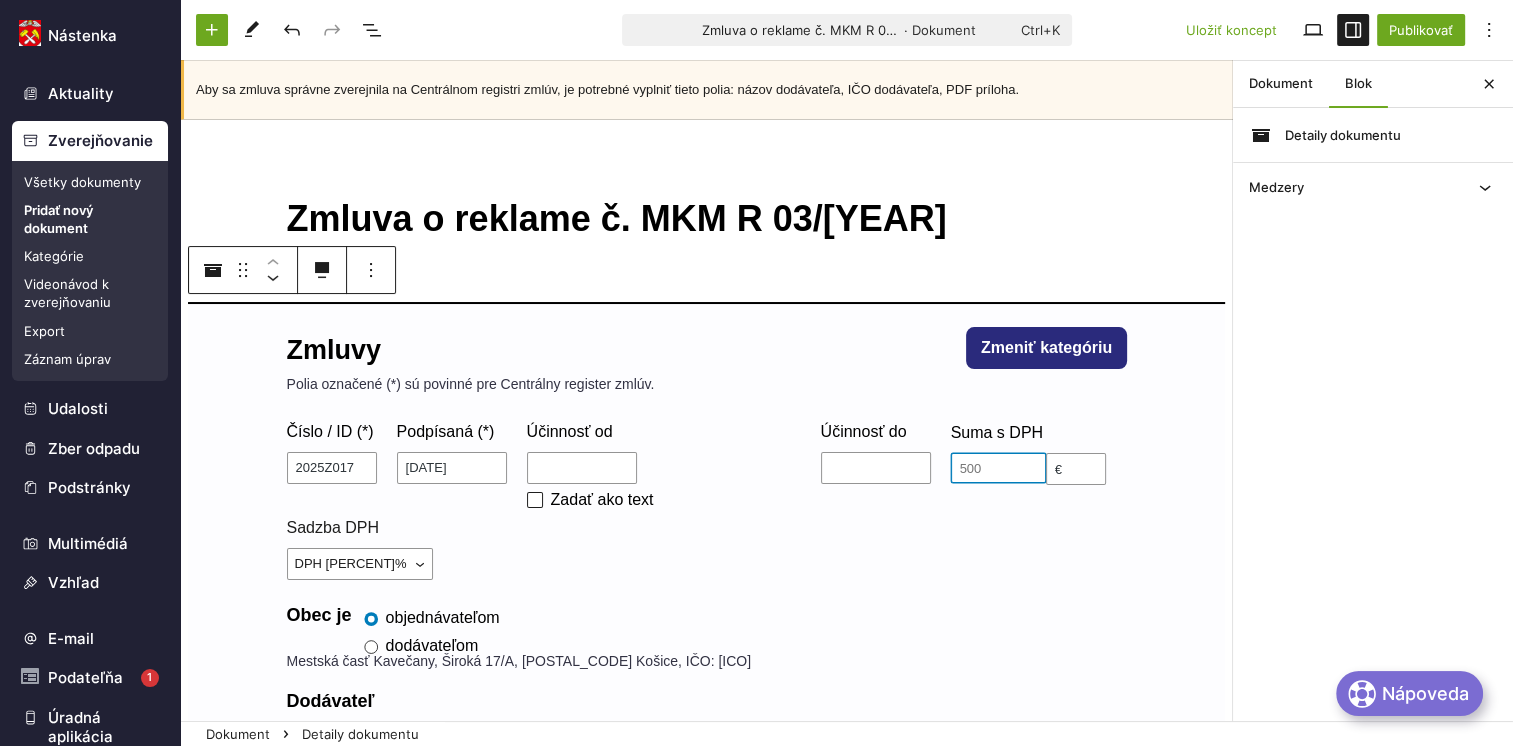 click at bounding box center (998, 468) 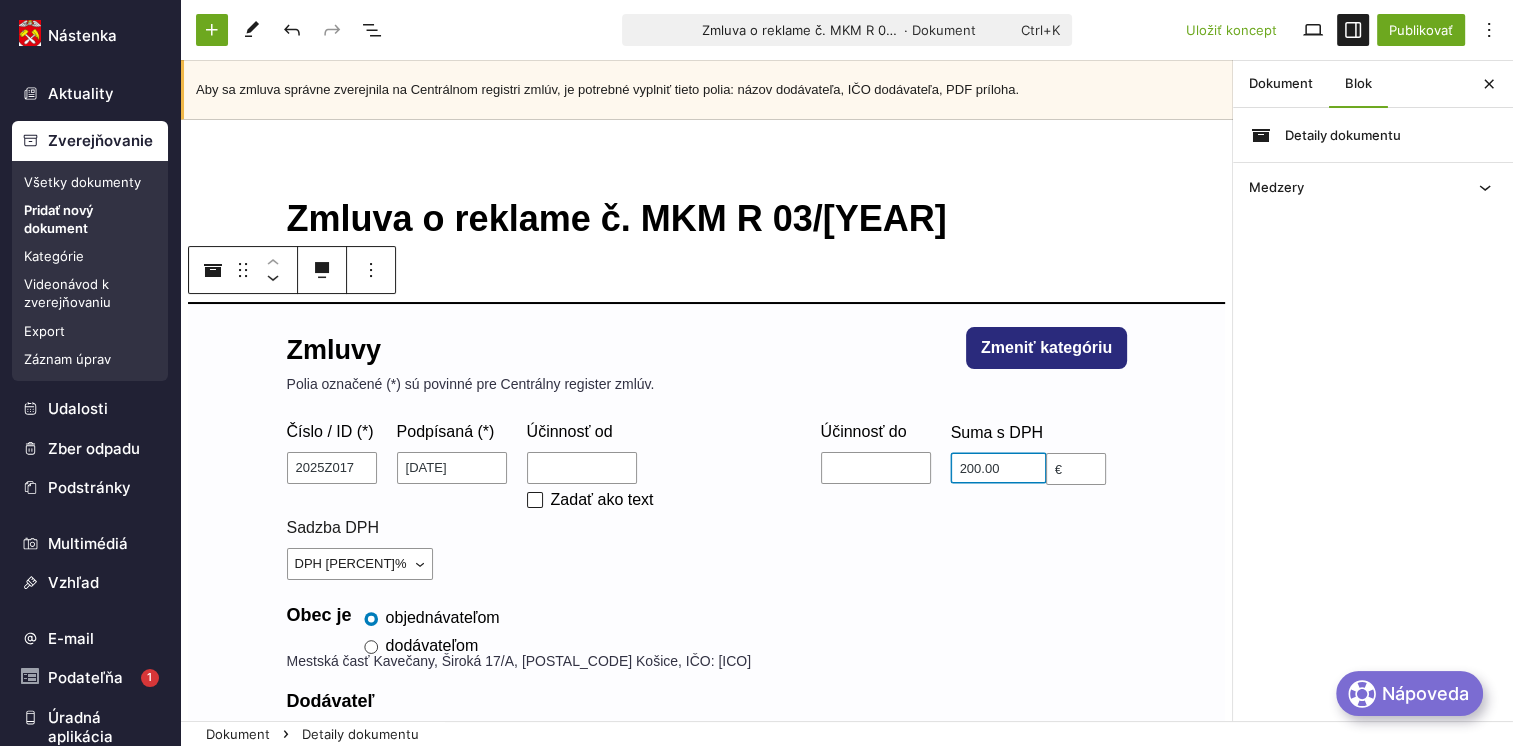 type on "200.00" 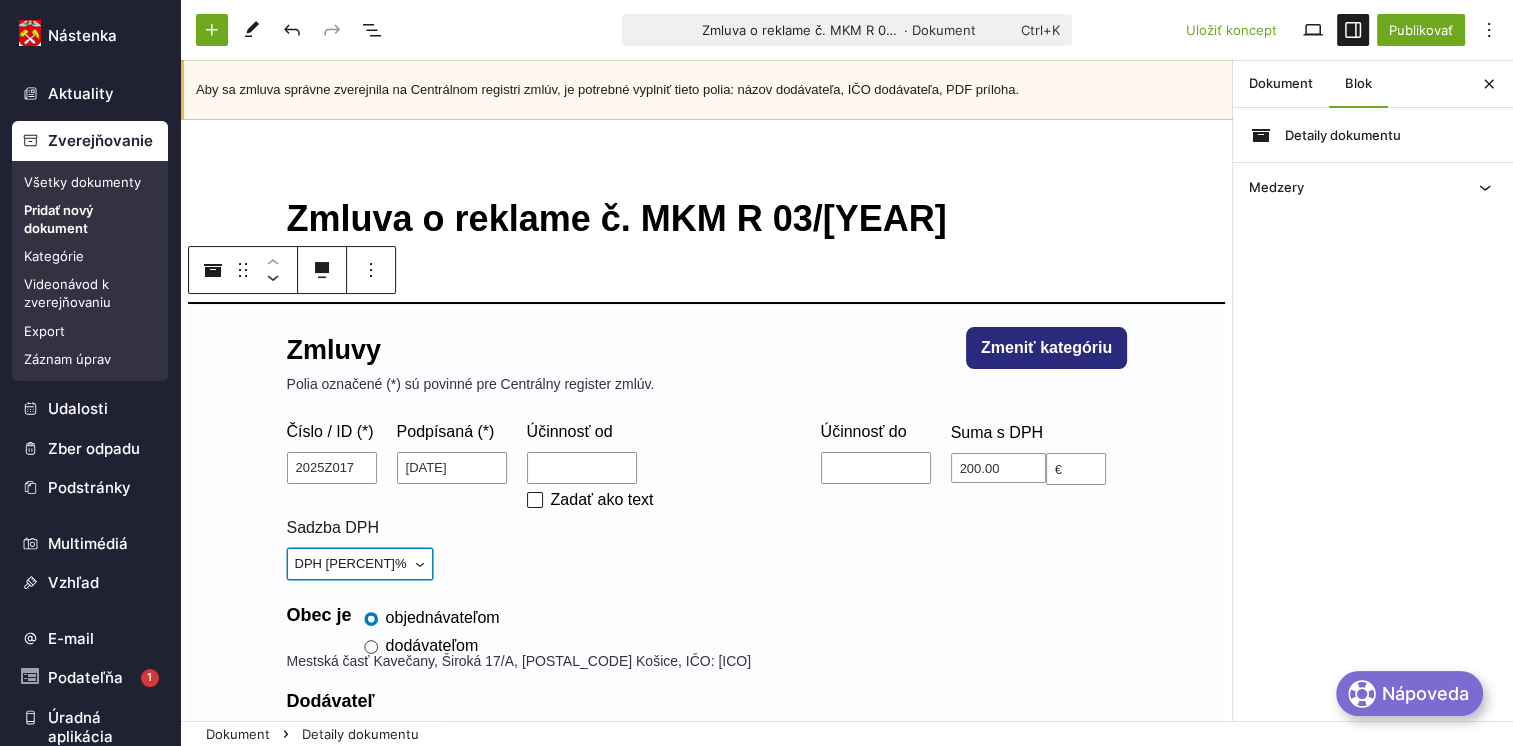 click on "DPH 23% DPH 19% DPH 5% Neplatca DPH 20% DPH 10%" at bounding box center [360, 564] 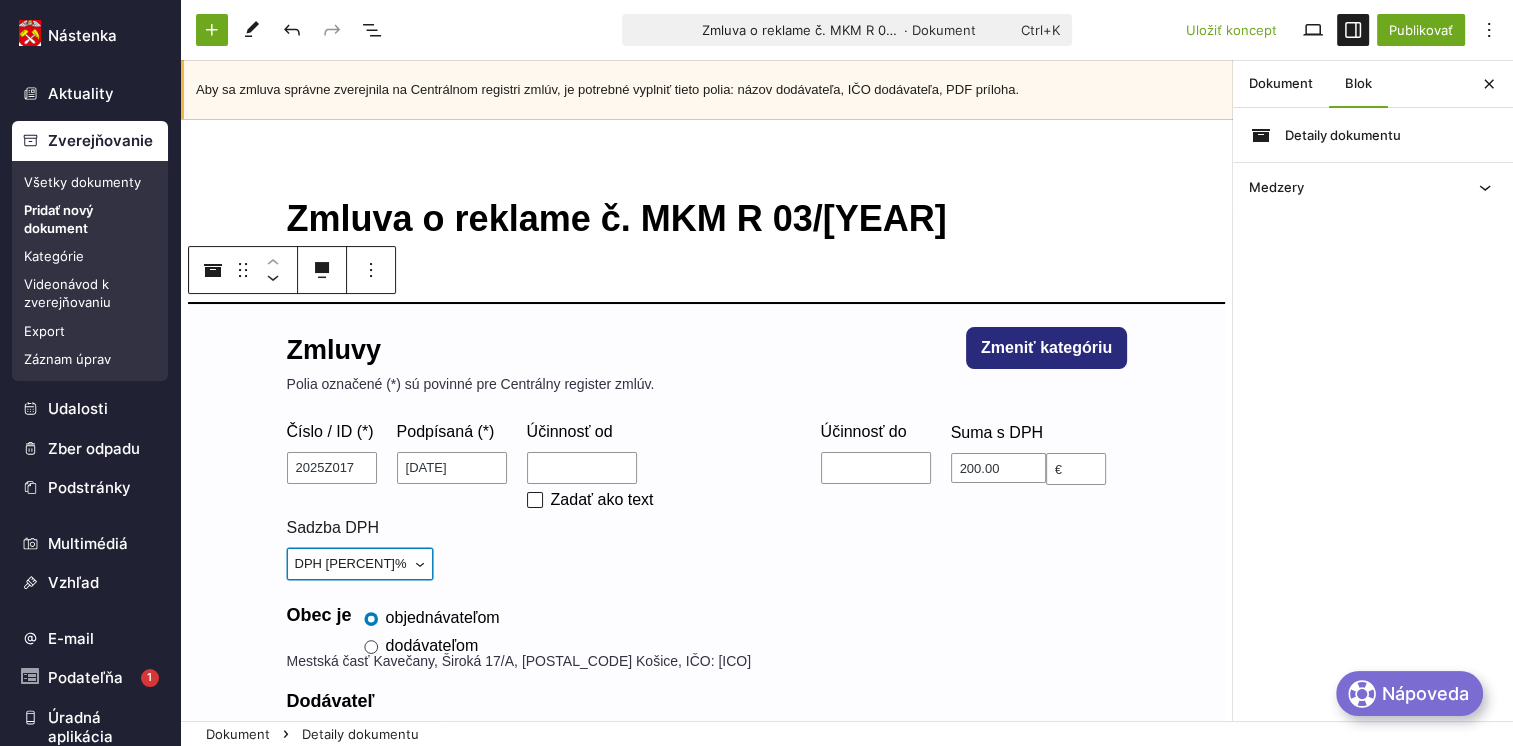 select on "0" 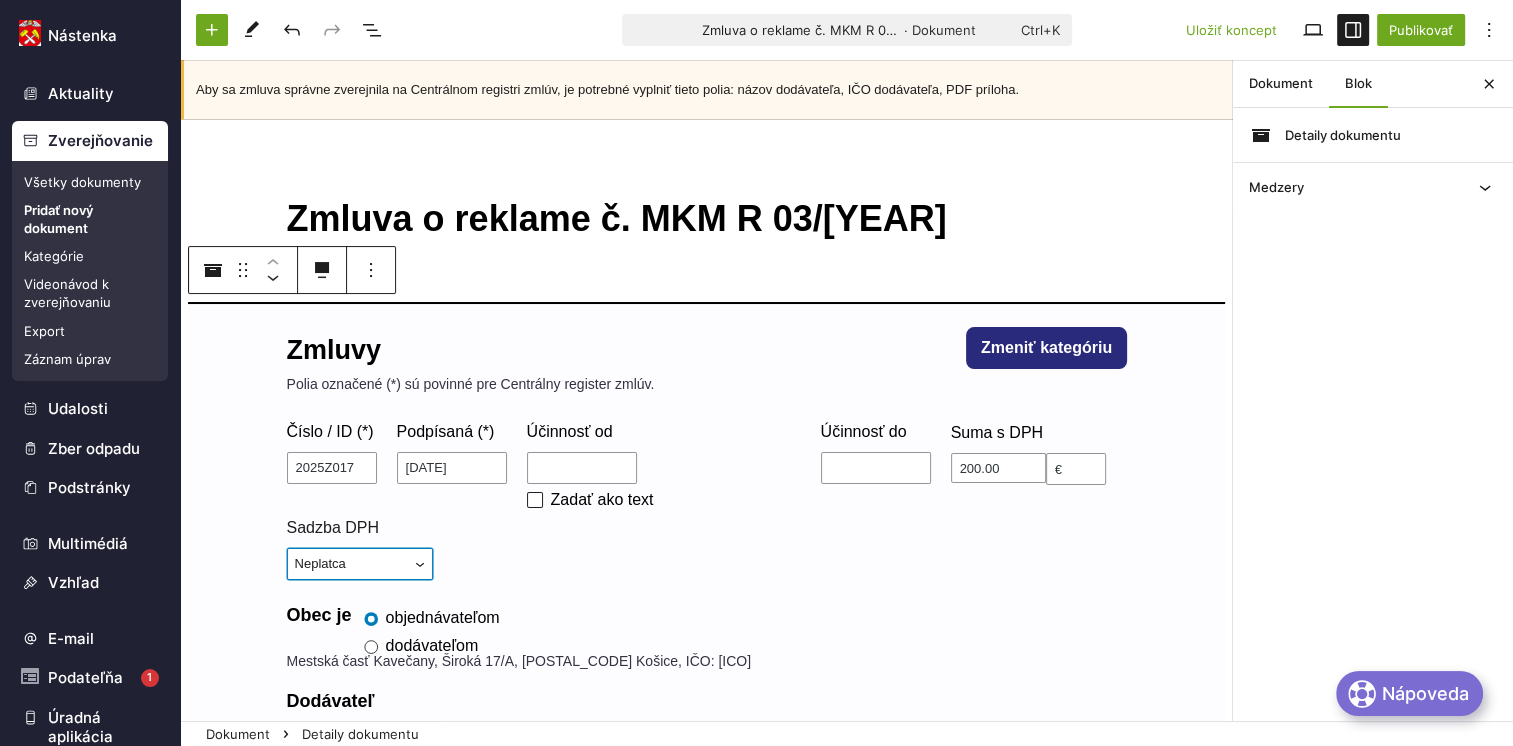 click on "DPH 23% DPH 19% DPH 5% Neplatca DPH 20% DPH 10%" at bounding box center (360, 564) 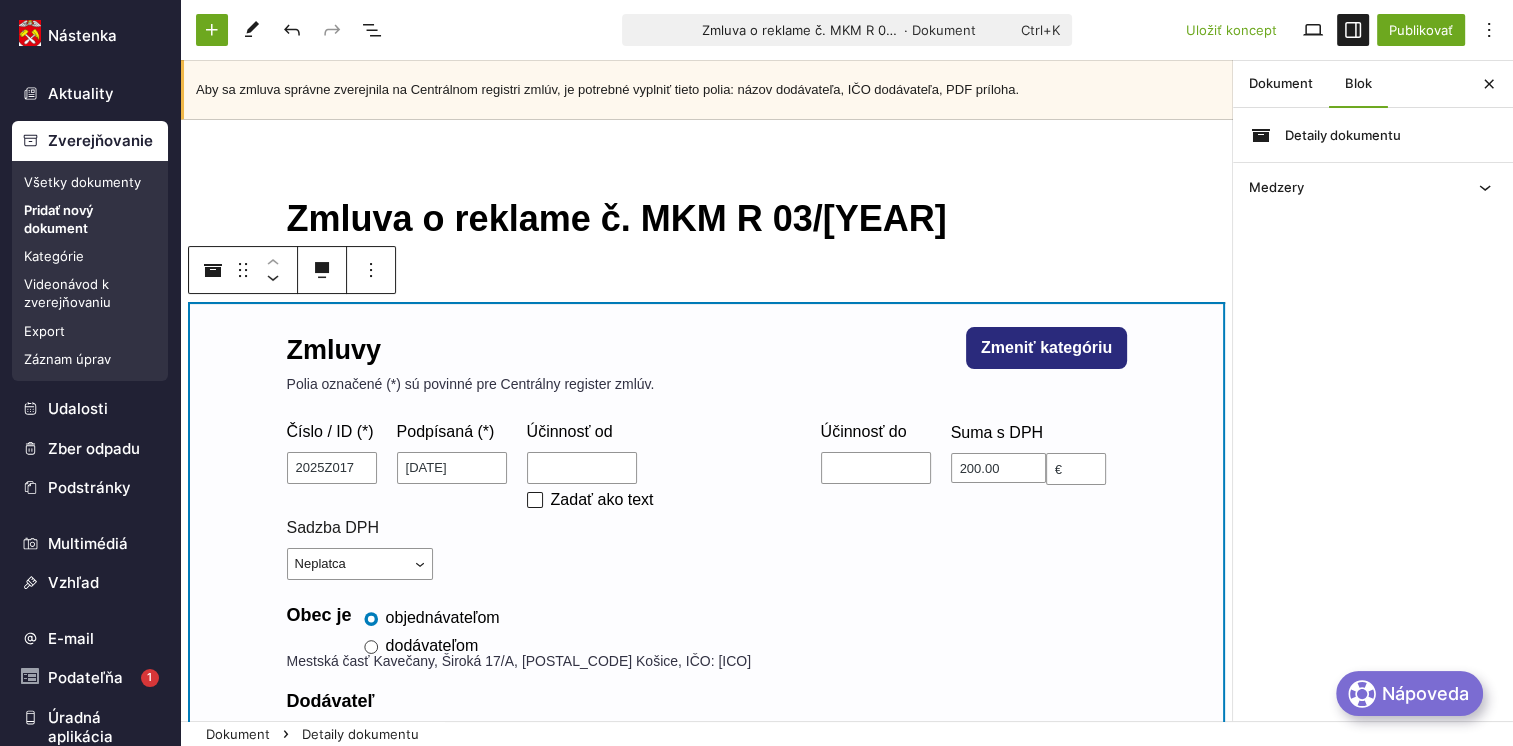 click on "dodávateľom" at bounding box center [443, 646] 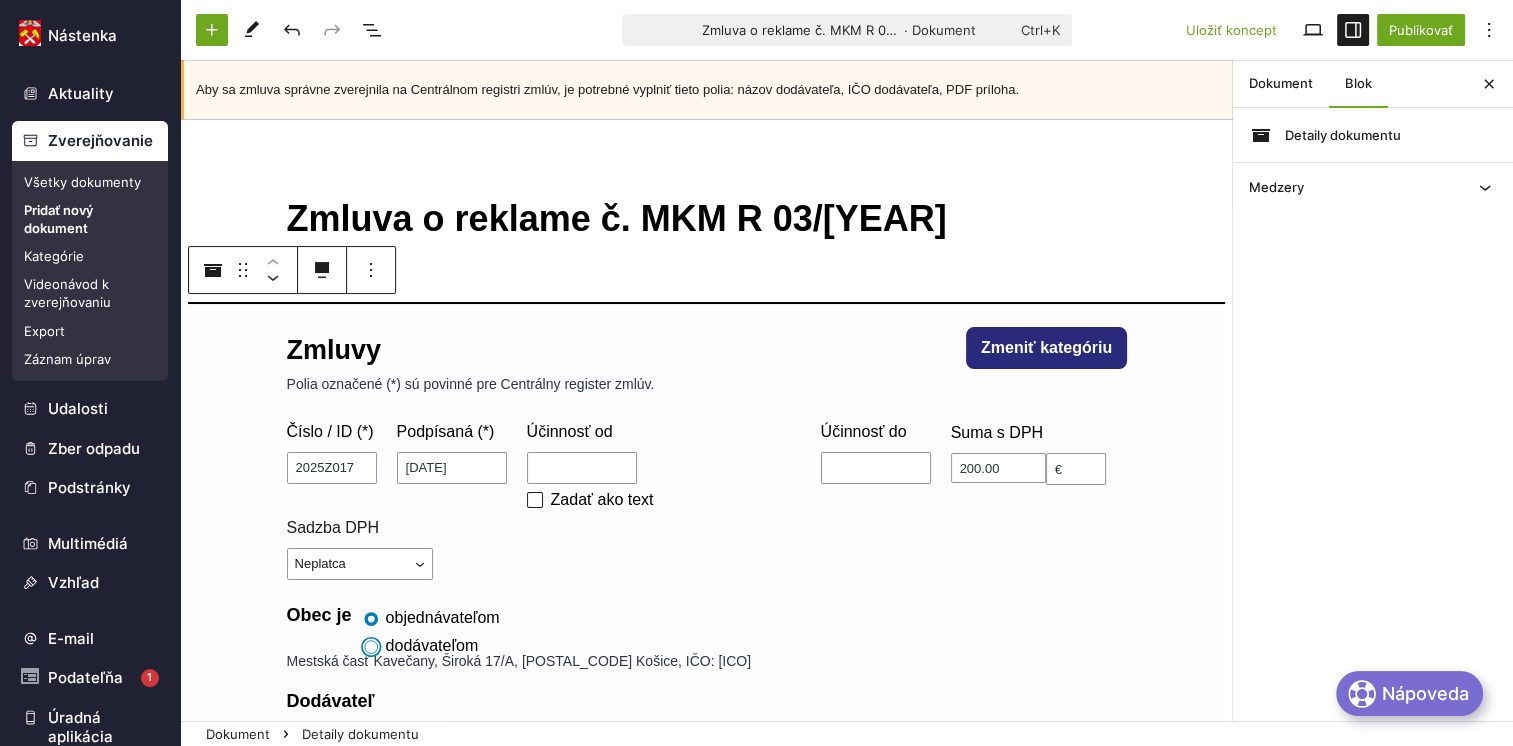 click on "dodávateľom" at bounding box center (371, 647) 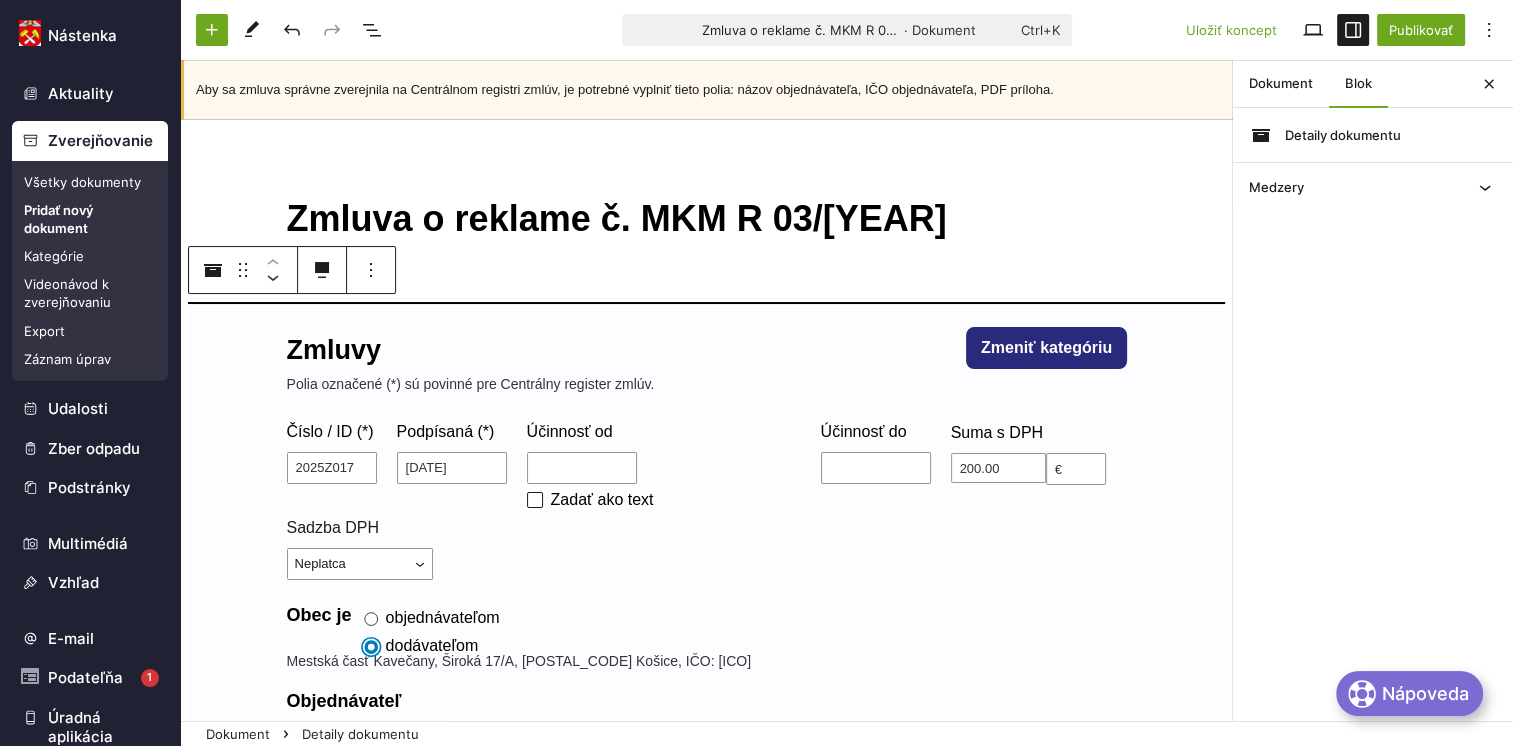 scroll, scrollTop: 100, scrollLeft: 0, axis: vertical 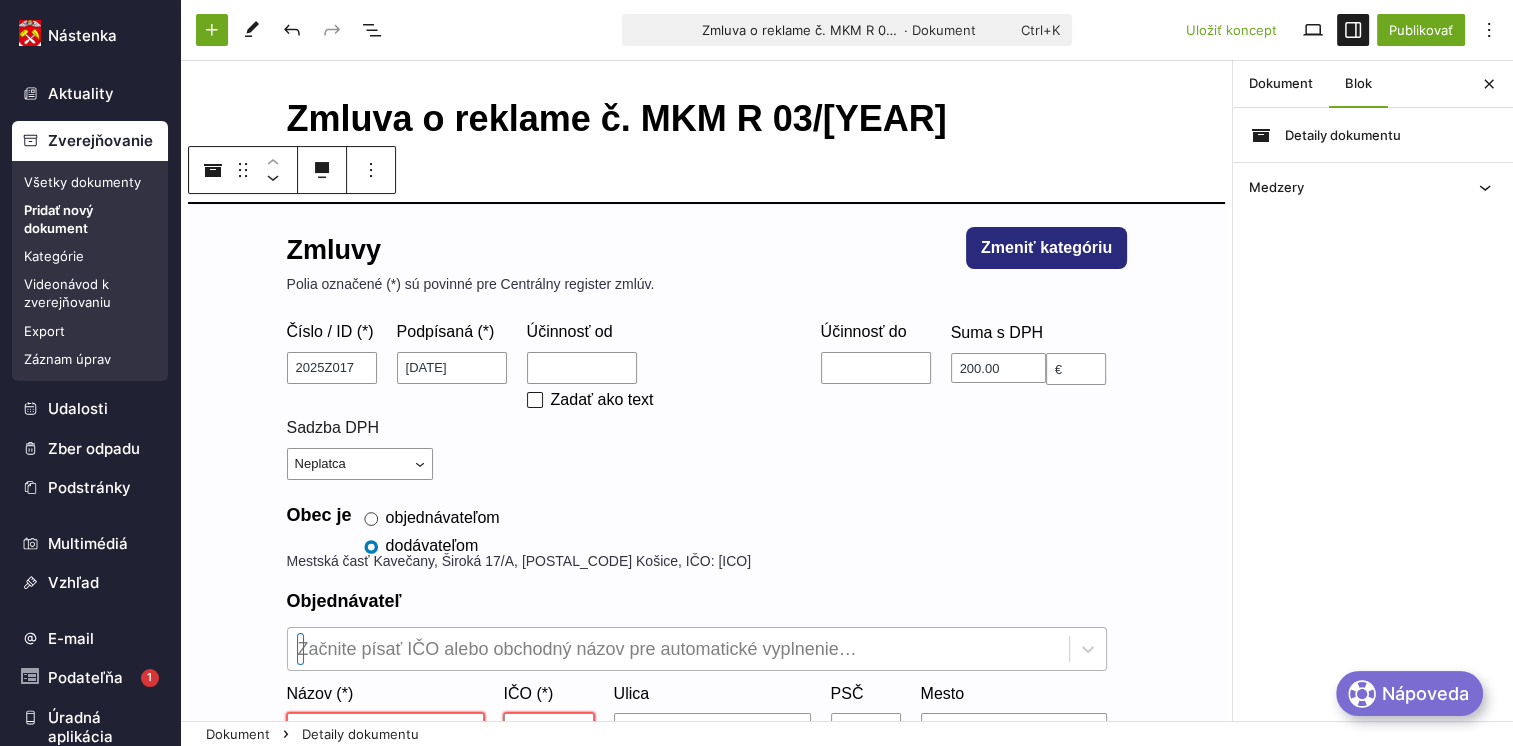 click at bounding box center [678, 649] 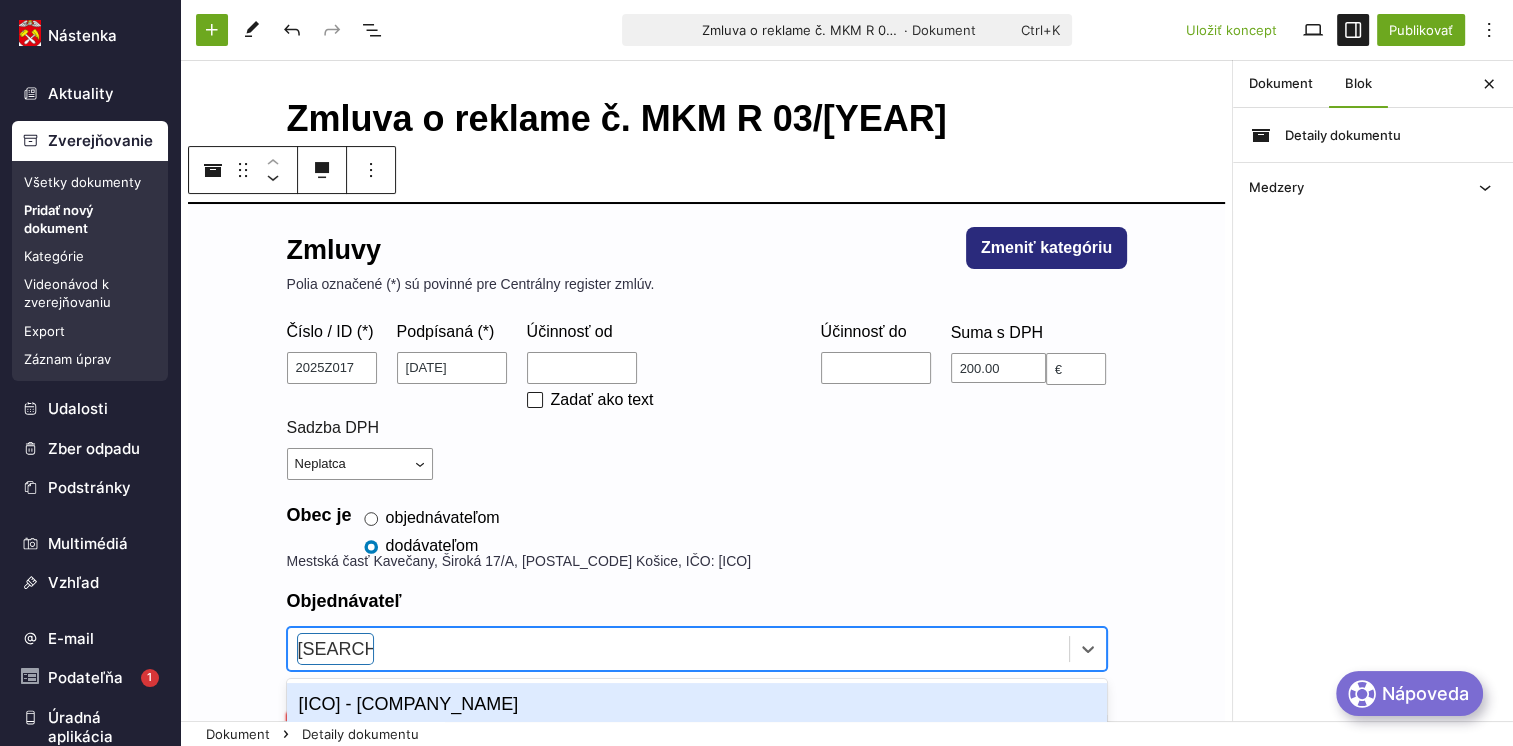 click on "36586889 - DUPLOM s.r.o. Šamborská 481/29A, Košice - mestská časť Kavečany, 040 01" at bounding box center [697, 718] 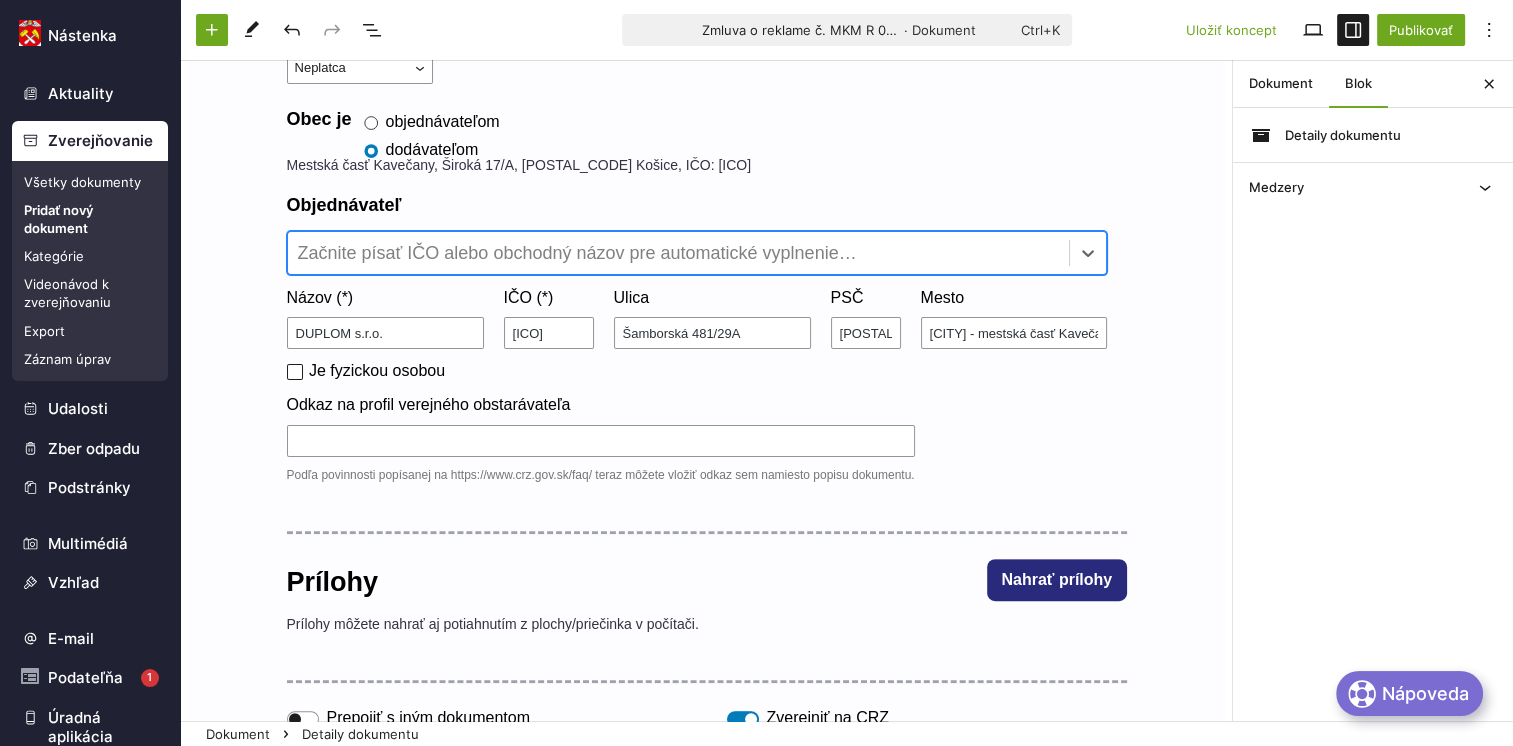 scroll, scrollTop: 500, scrollLeft: 0, axis: vertical 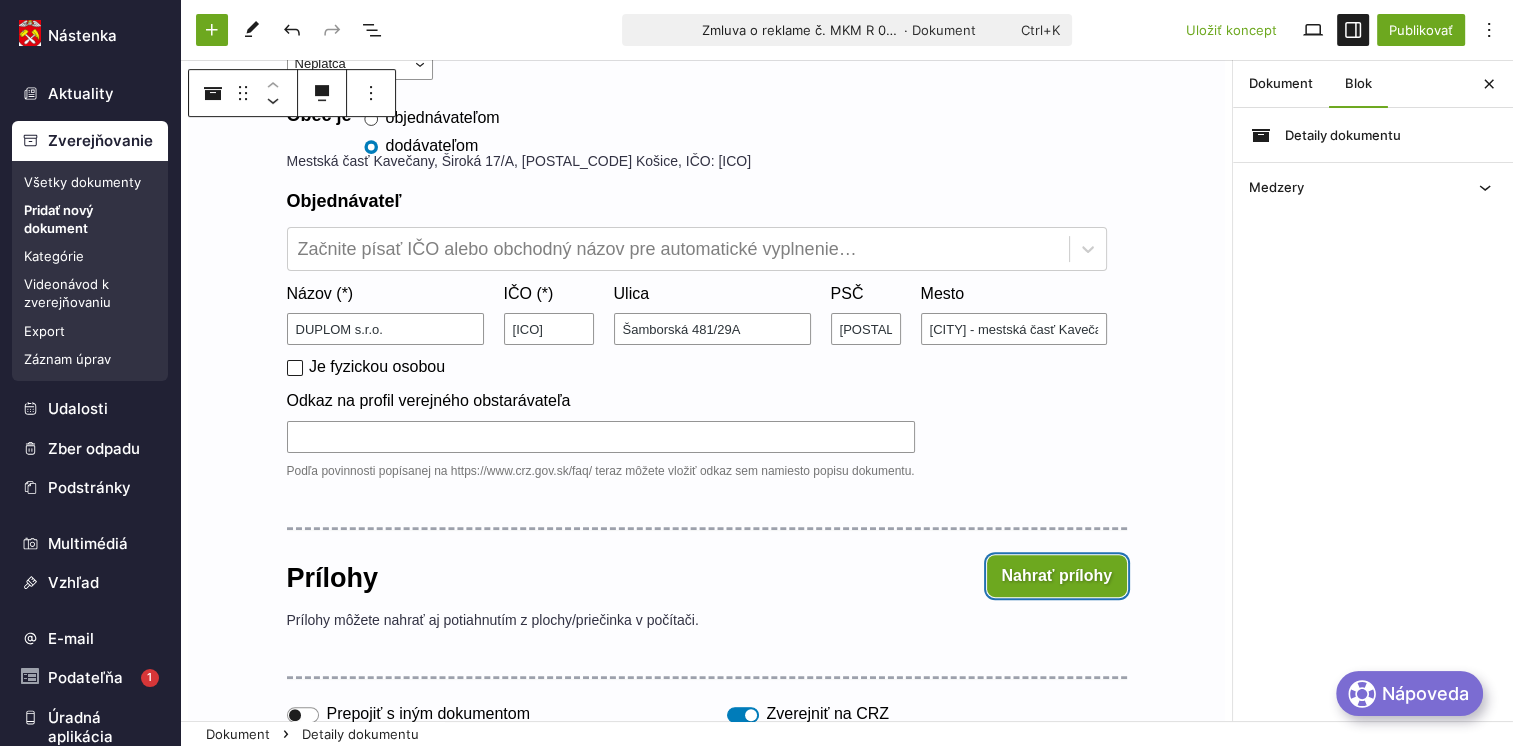 click on "Nahrať prílohy" at bounding box center [1057, 576] 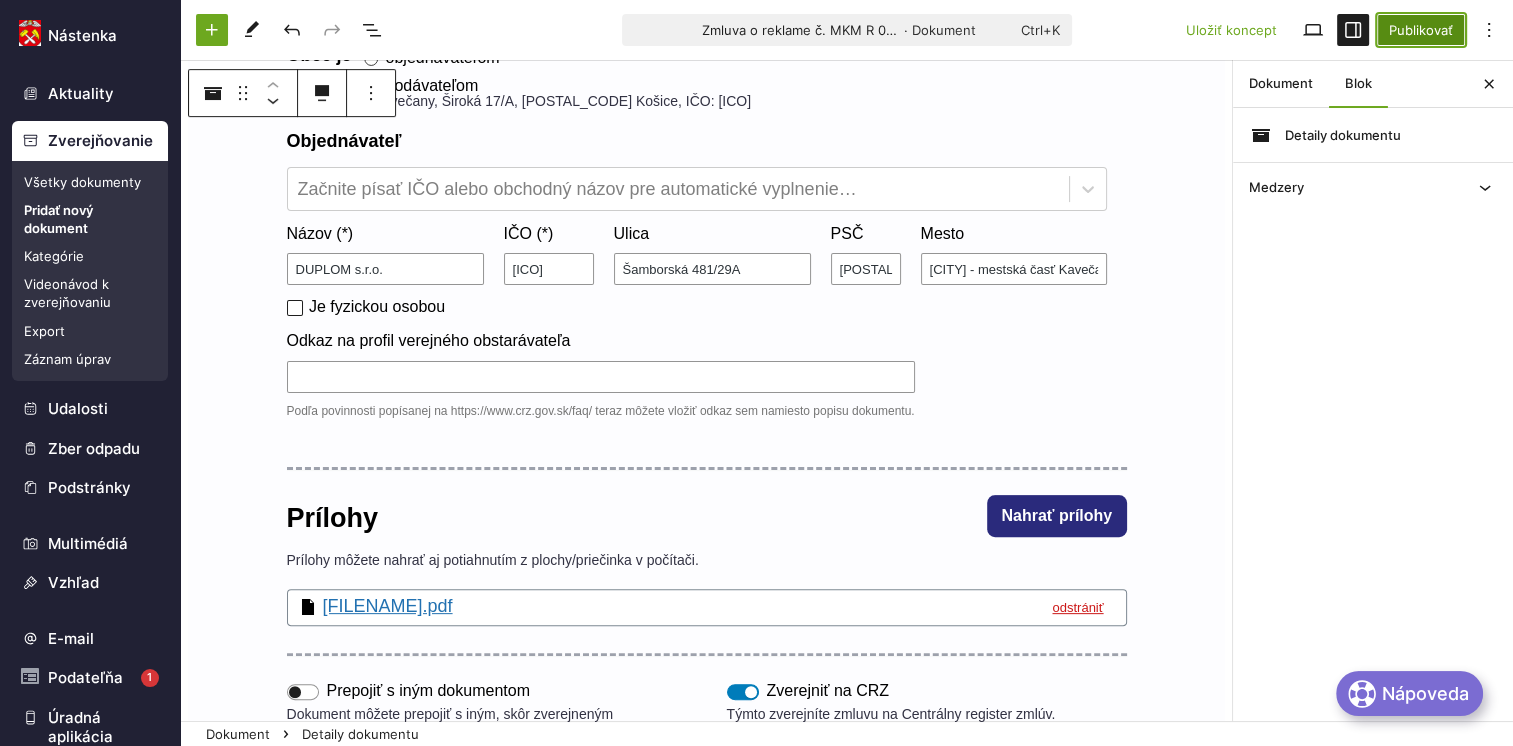 click on "Publikovať" at bounding box center (1421, 30) 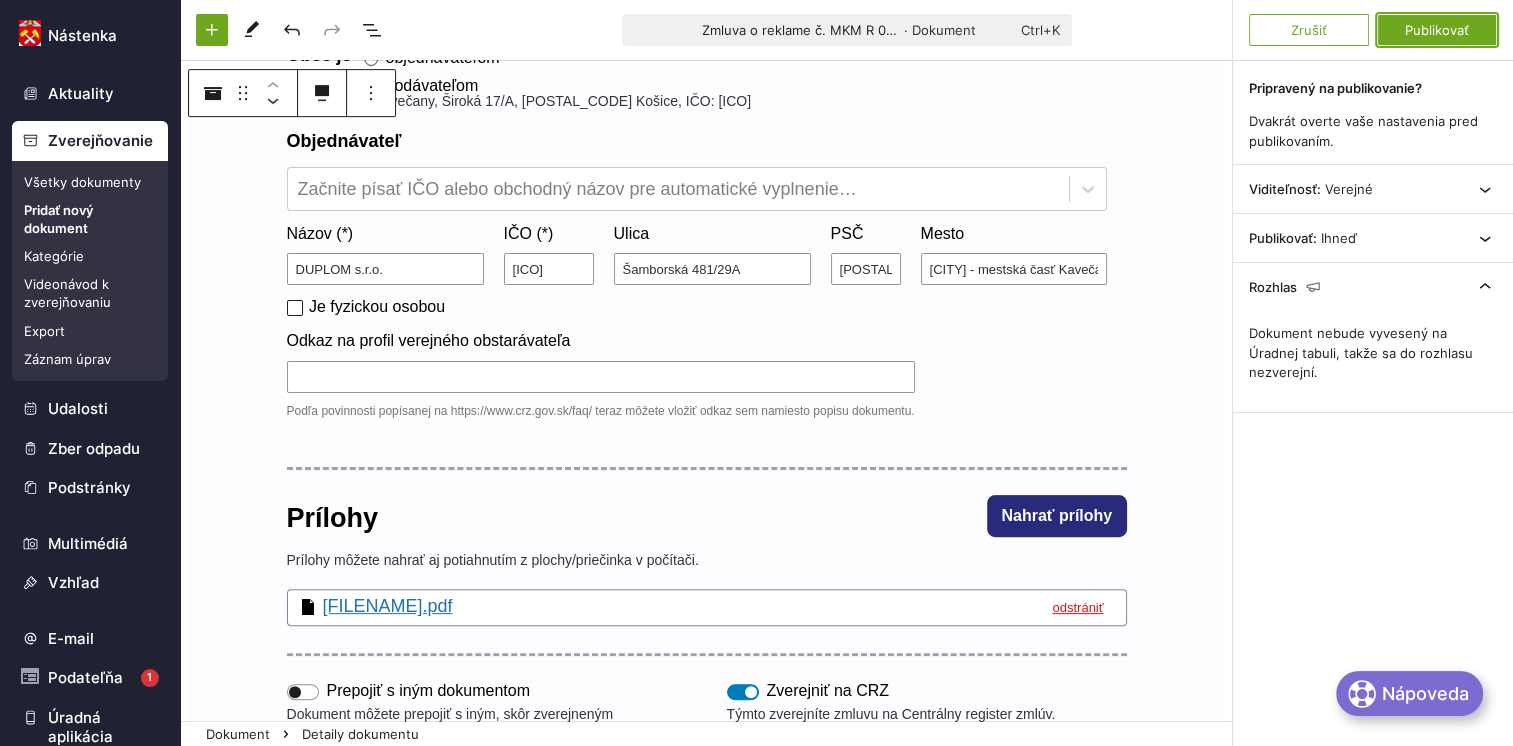 click on "Publikovať" at bounding box center [1437, 30] 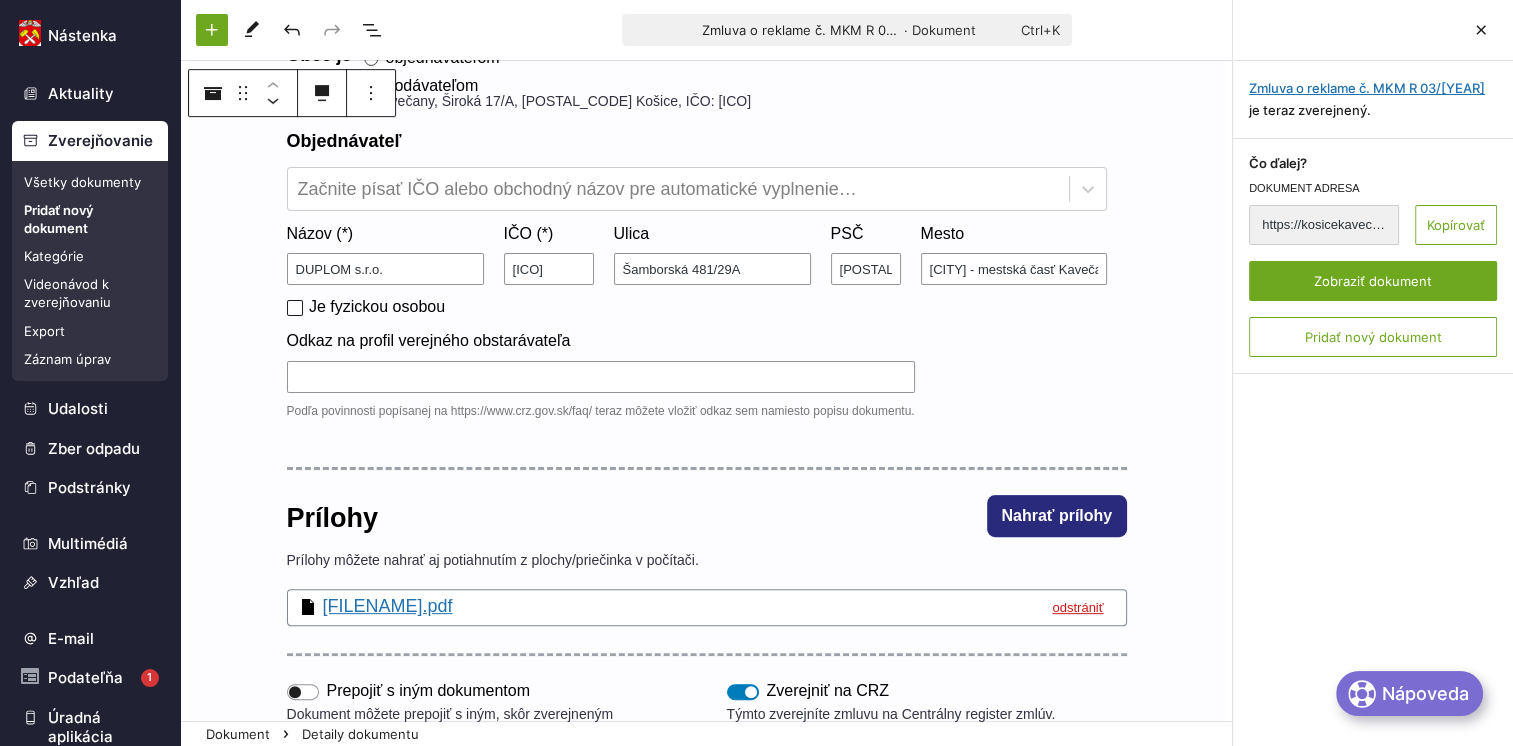 click on "Všetky dokumenty" at bounding box center (90, 182) 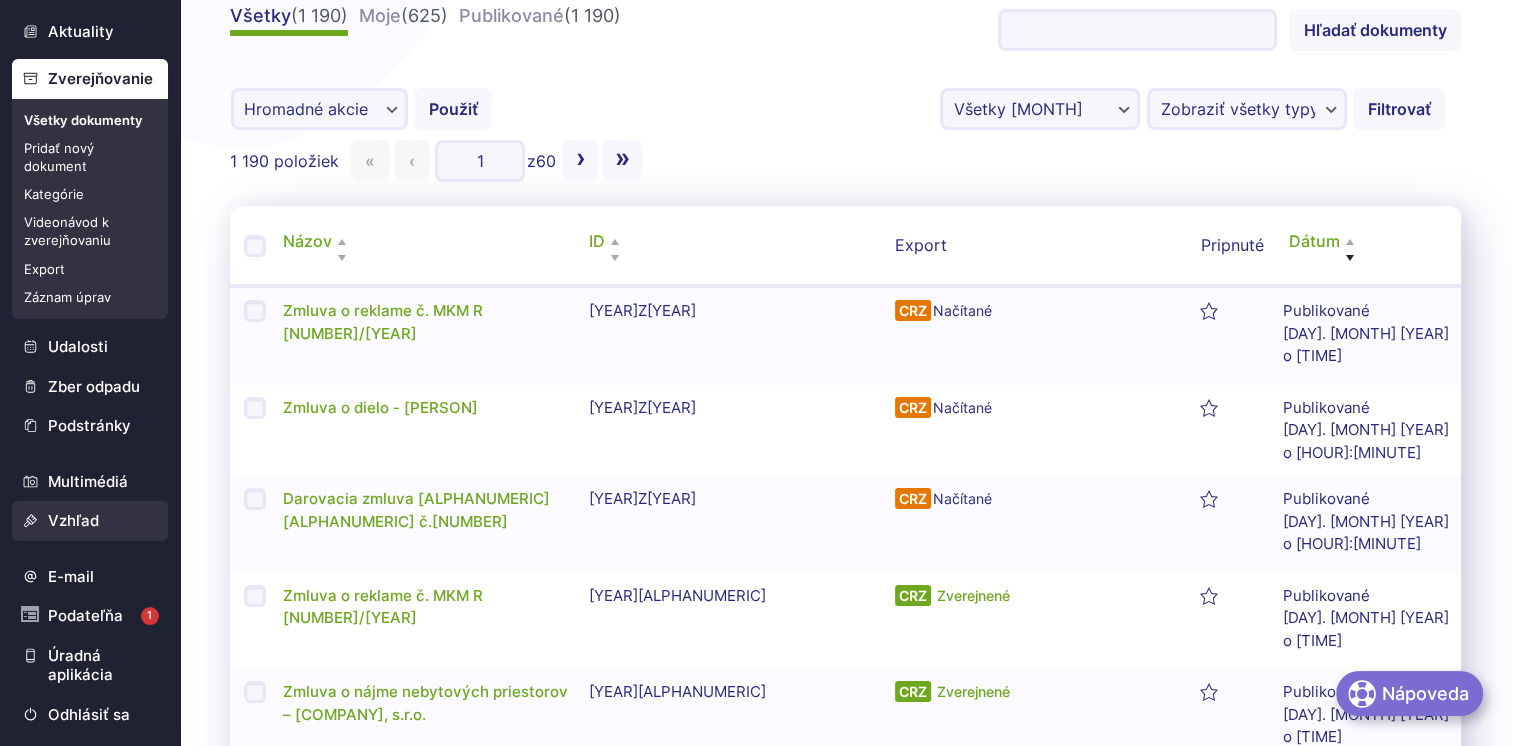 scroll, scrollTop: 300, scrollLeft: 0, axis: vertical 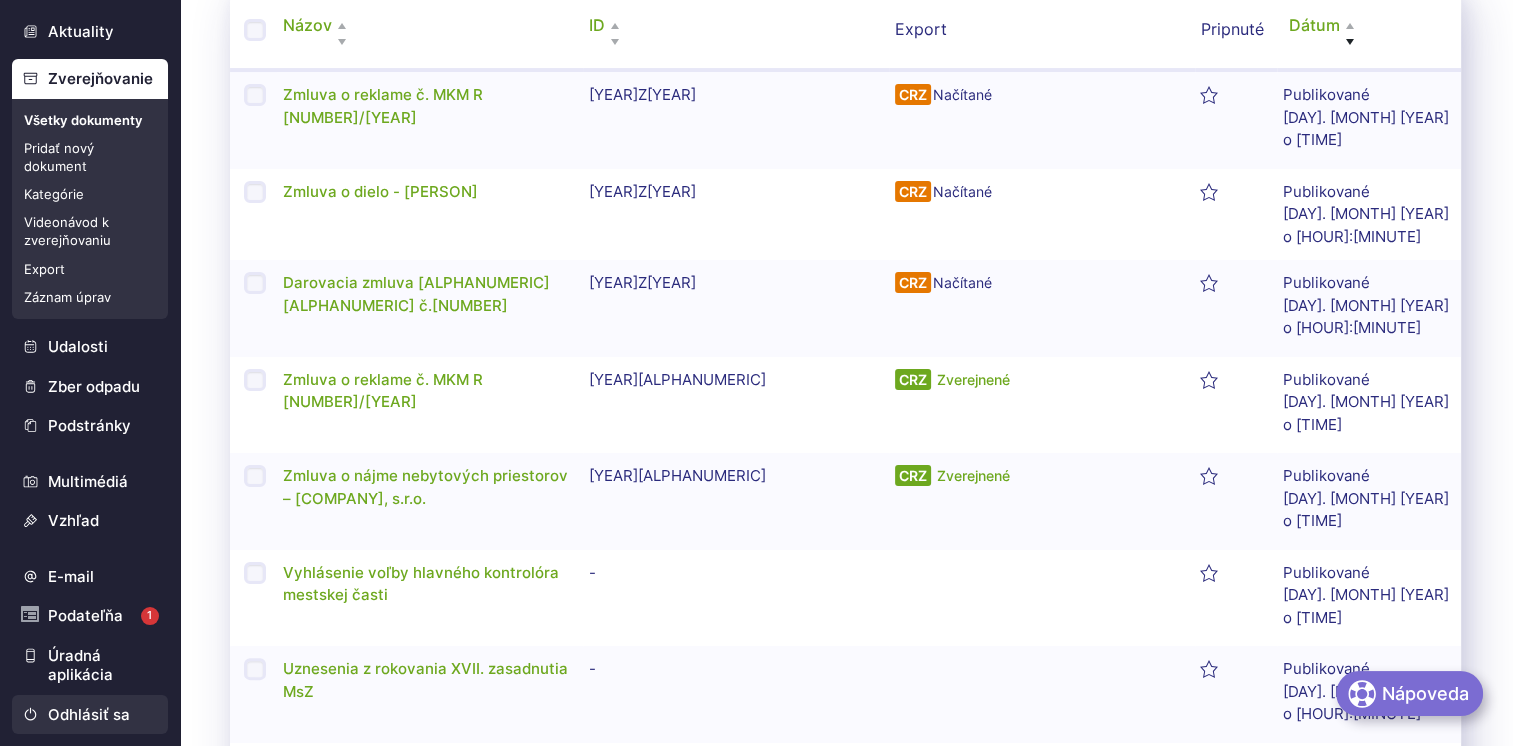 click on "Odhlásiť sa" at bounding box center [90, 715] 